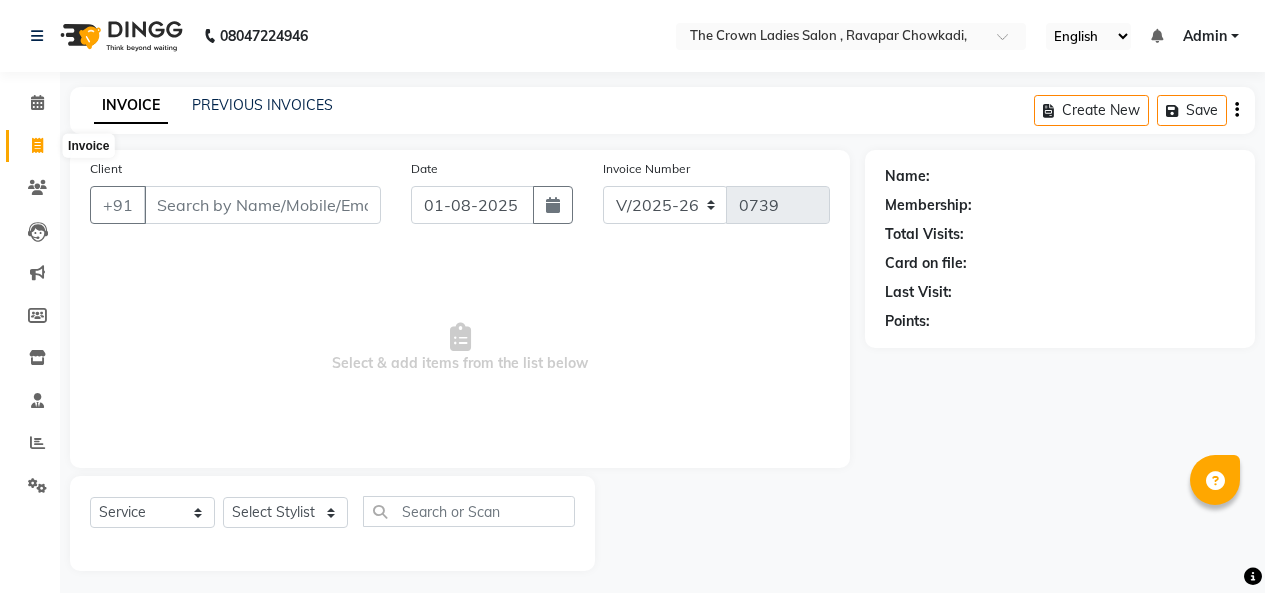select on "7627" 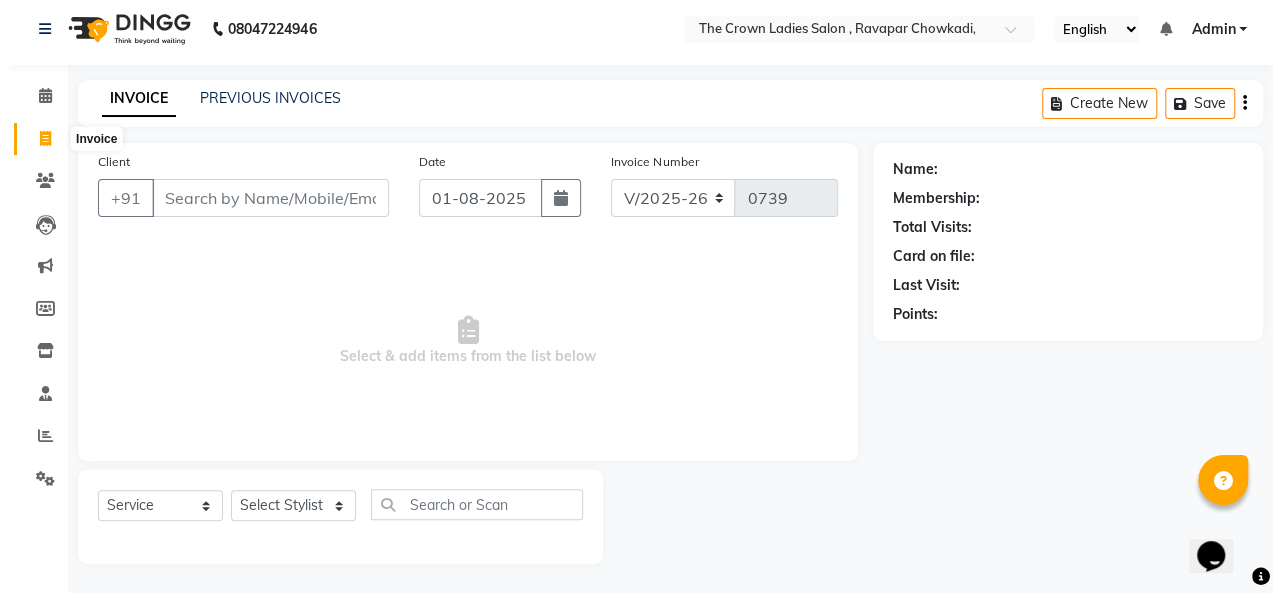 scroll, scrollTop: 0, scrollLeft: 0, axis: both 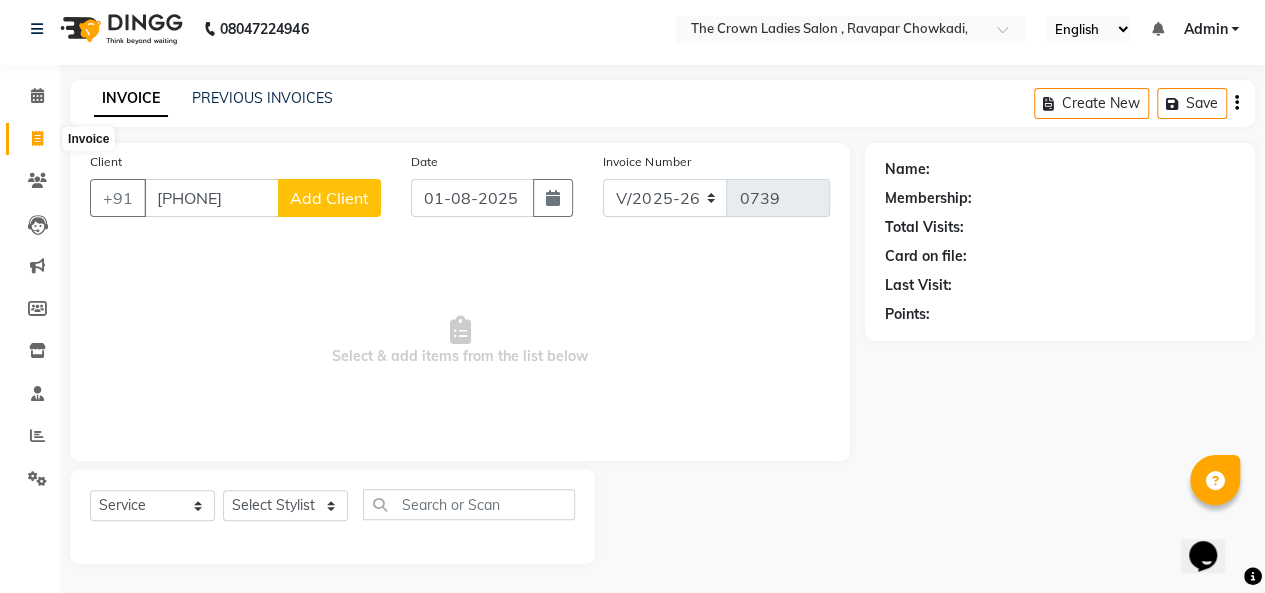 type on "[PHONE]" 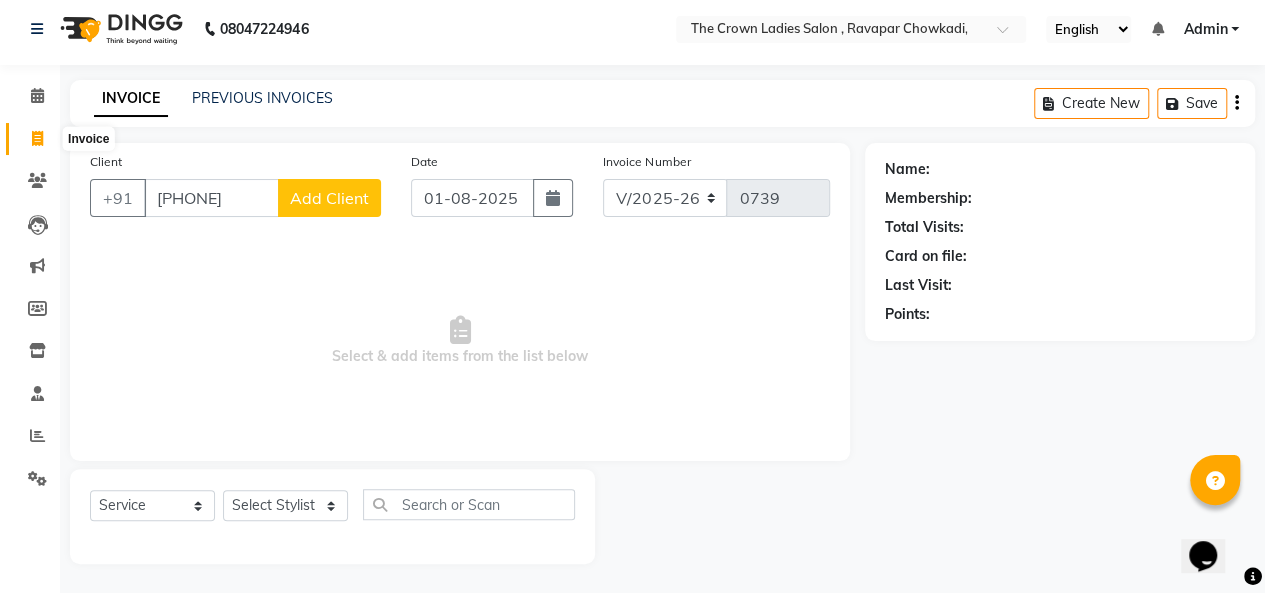 click on "Add Client" 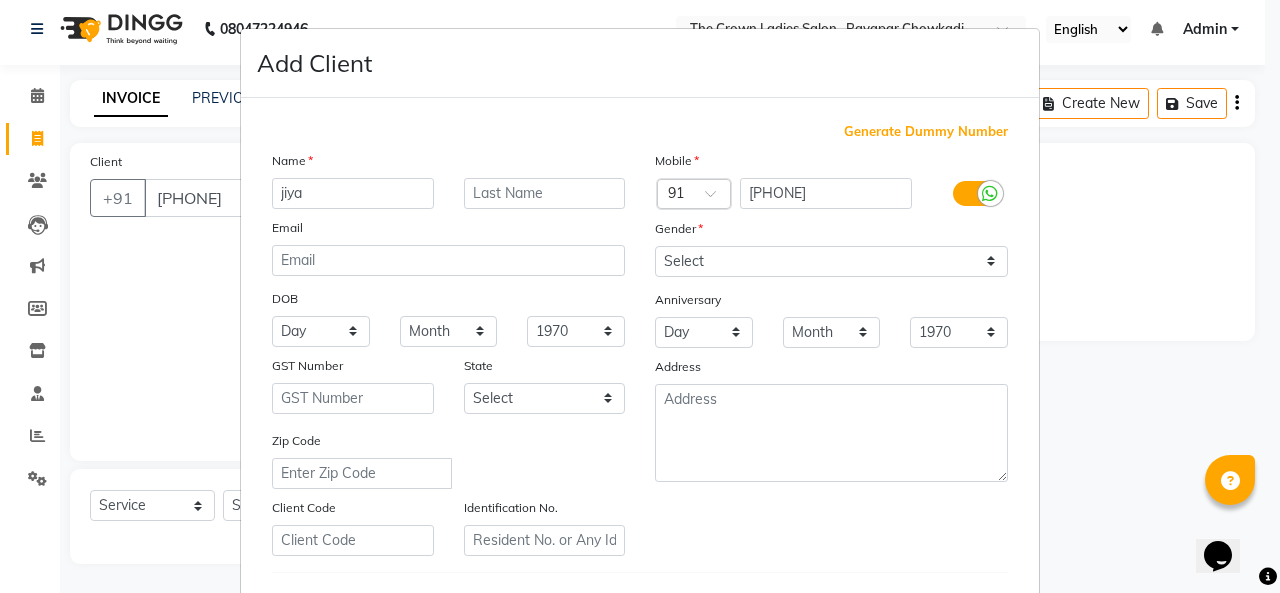 type on "jiya" 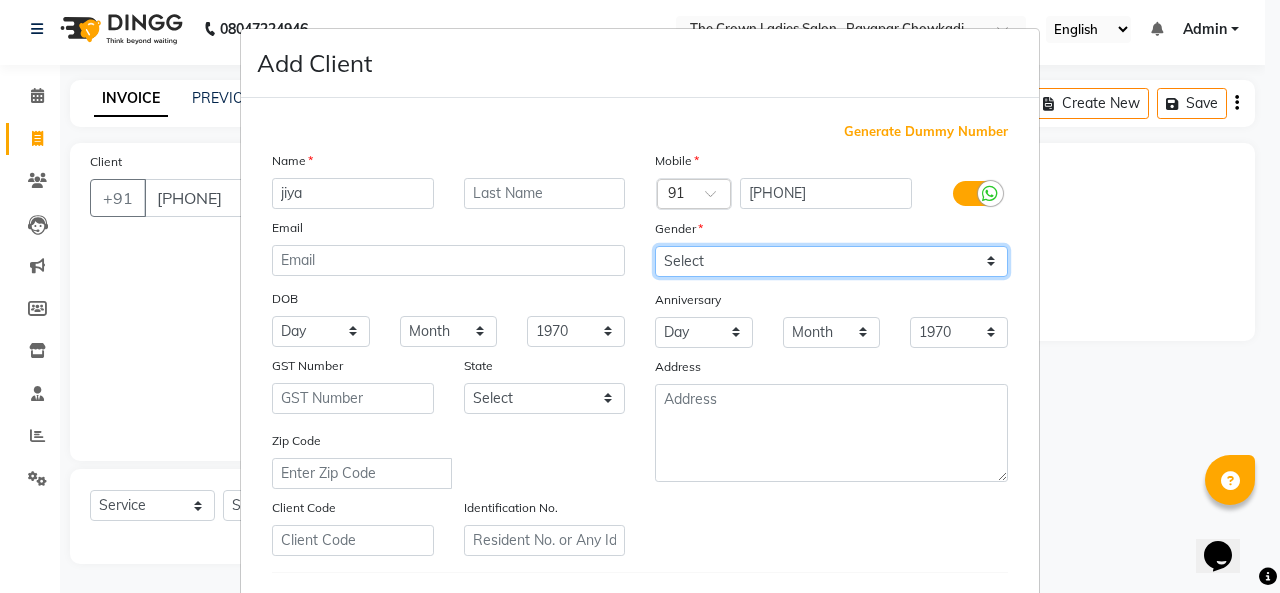 click on "Select Male Female Other Prefer Not To Say" at bounding box center (831, 261) 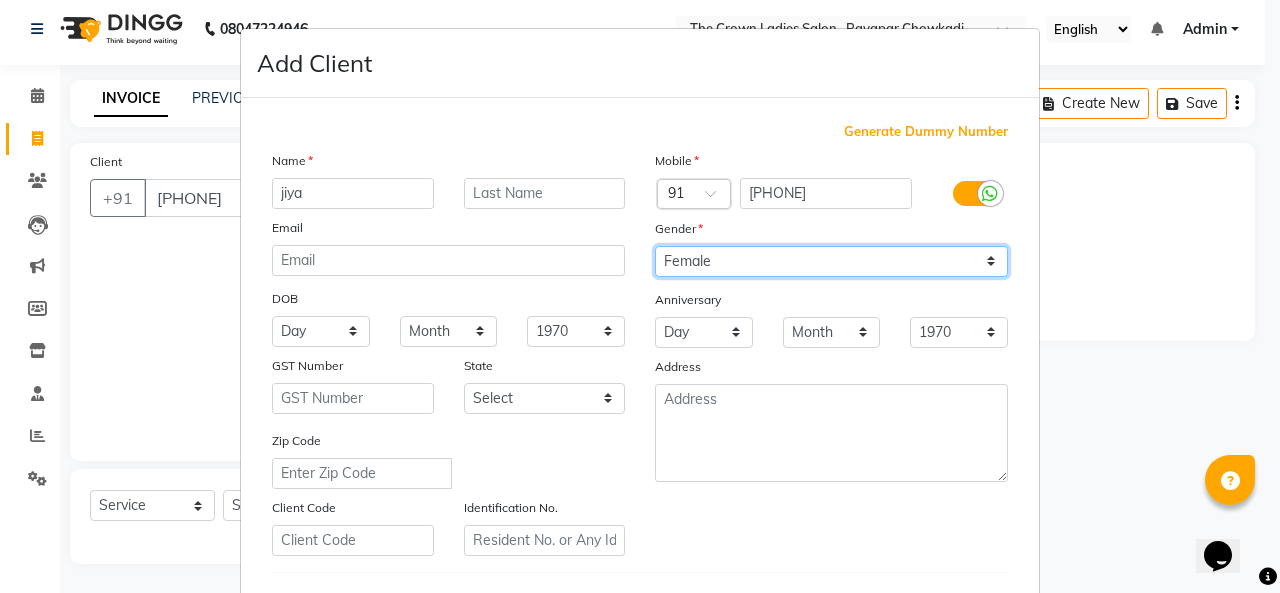 click on "Select Male Female Other Prefer Not To Say" at bounding box center [831, 261] 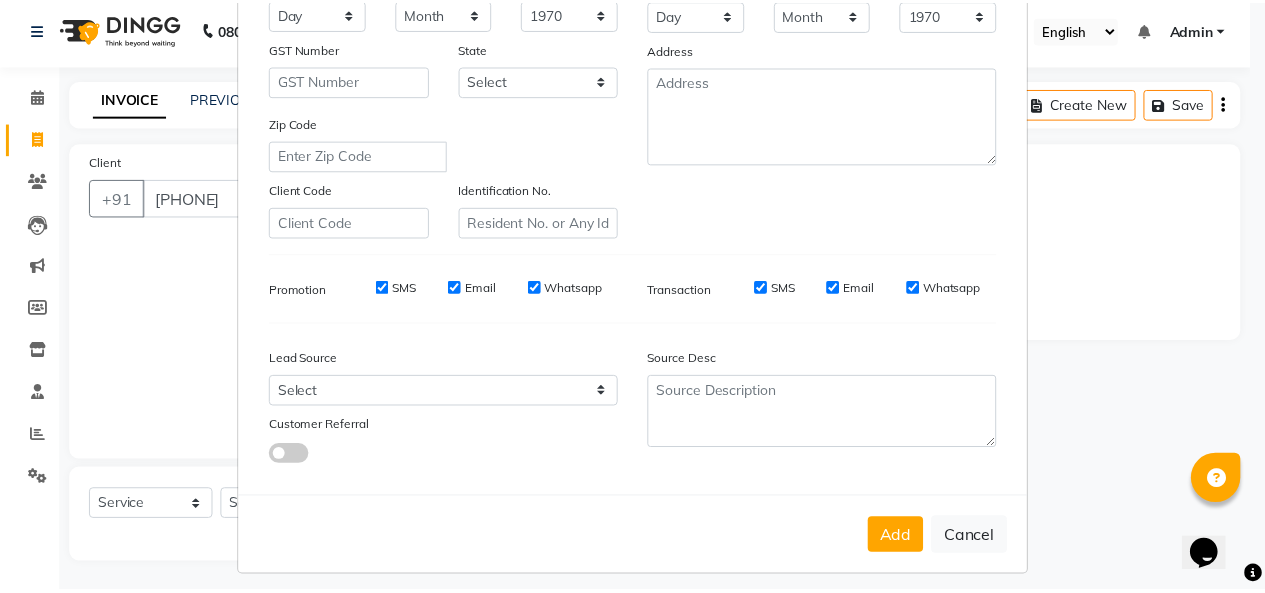 scroll, scrollTop: 326, scrollLeft: 0, axis: vertical 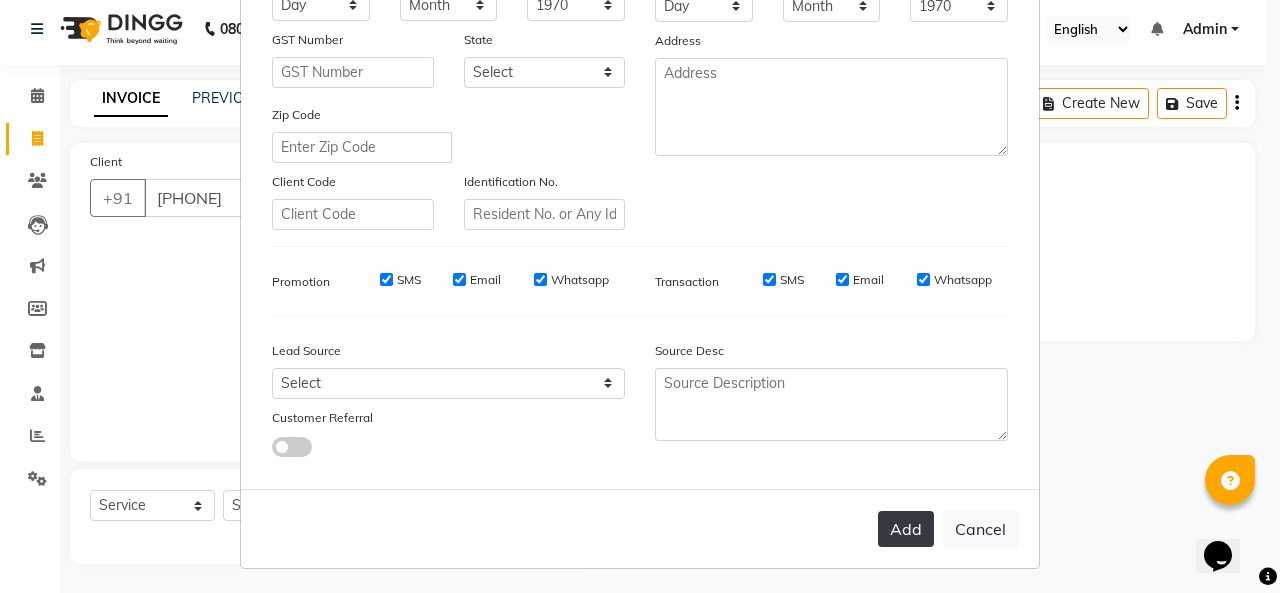 click on "Add" at bounding box center [906, 529] 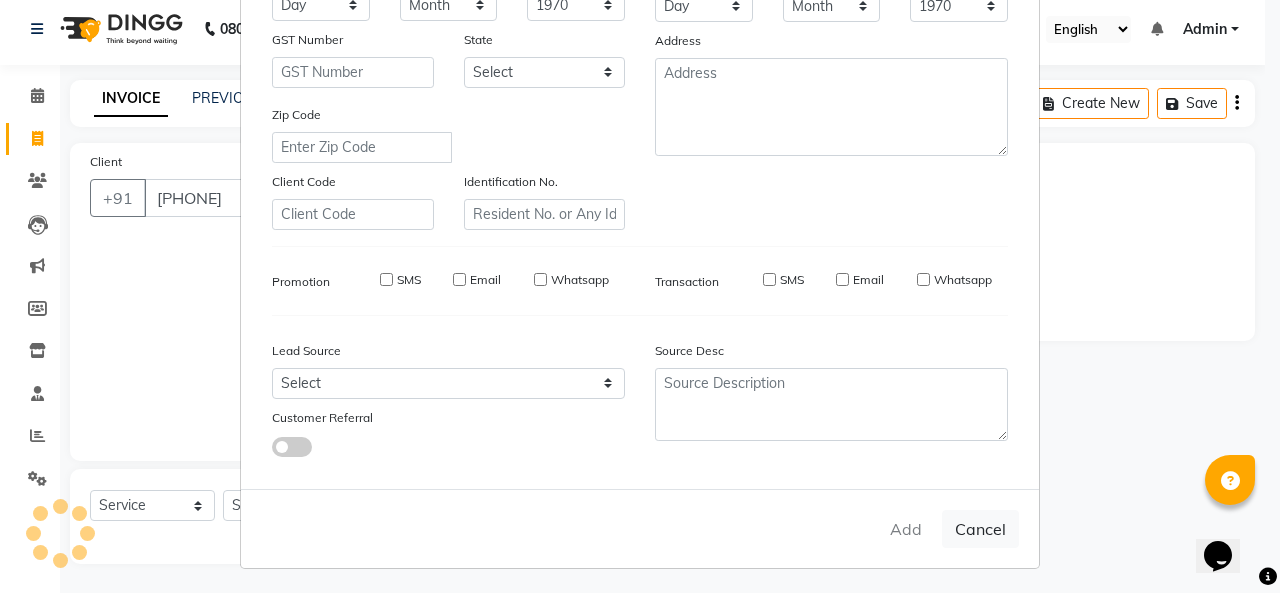type 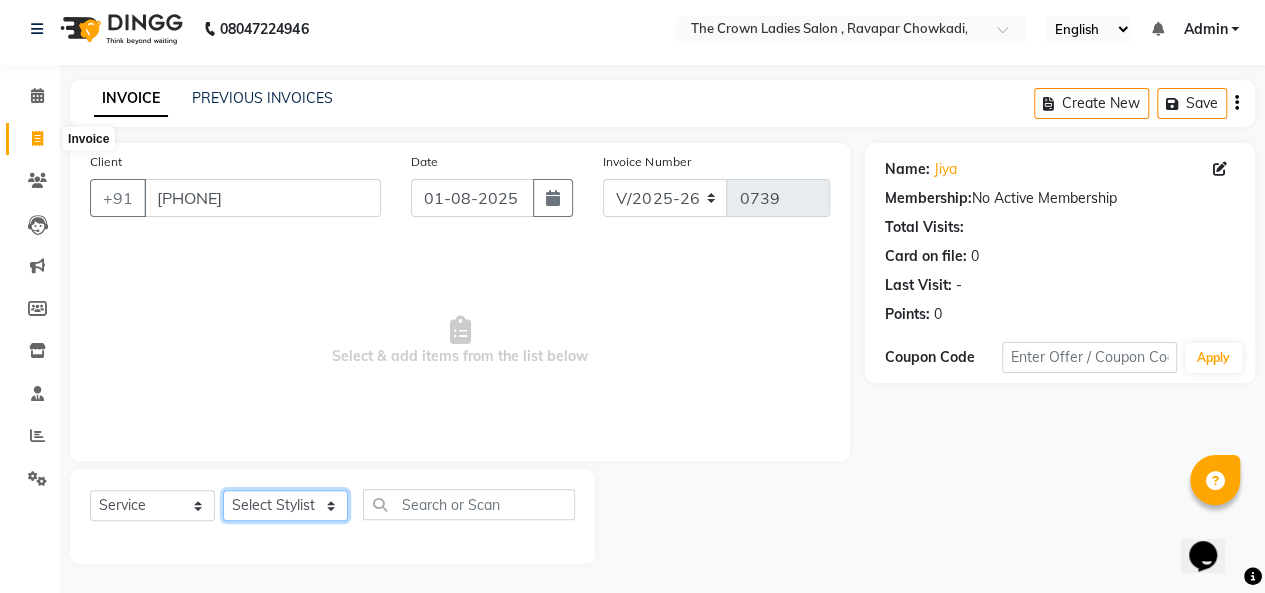 click on "Select Stylist Hemangi hemanshi khushi kundariya maya mayur nikita shubham tejas vaidehi" 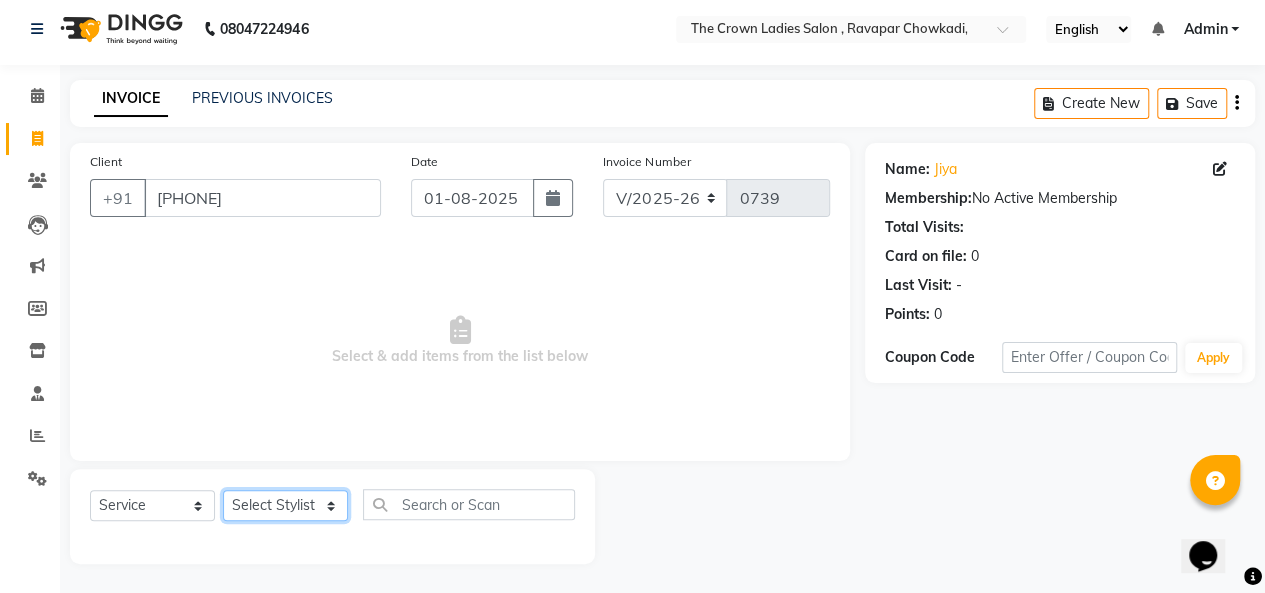 select on "67502" 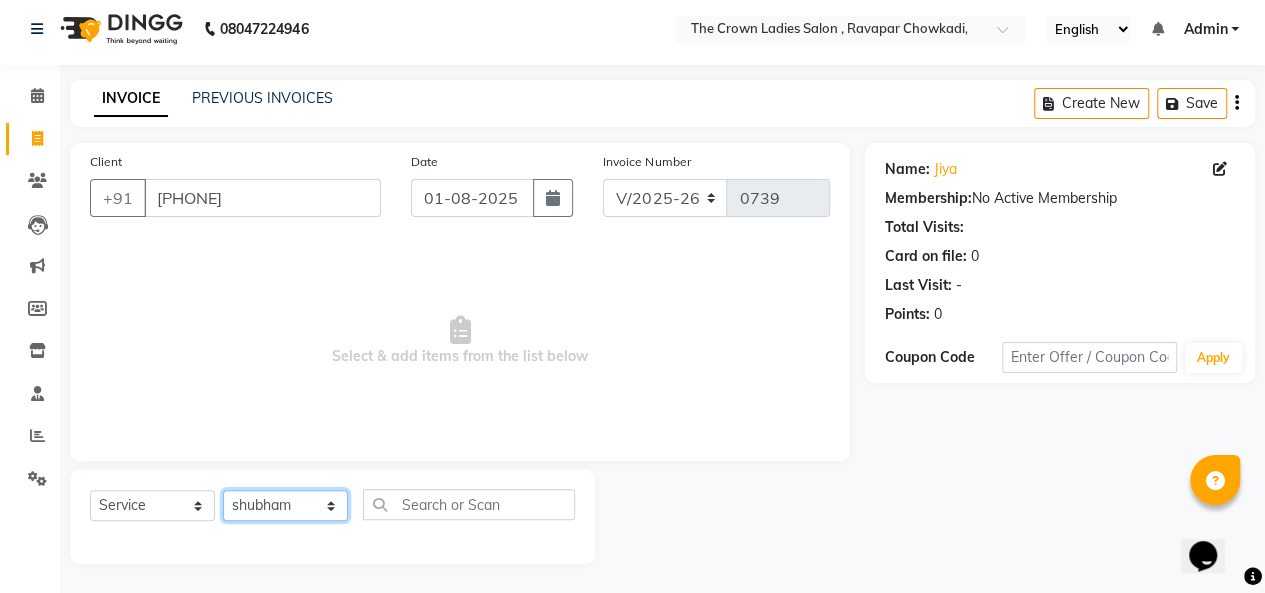 click on "Select Stylist Hemangi hemanshi khushi kundariya maya mayur nikita shubham tejas vaidehi" 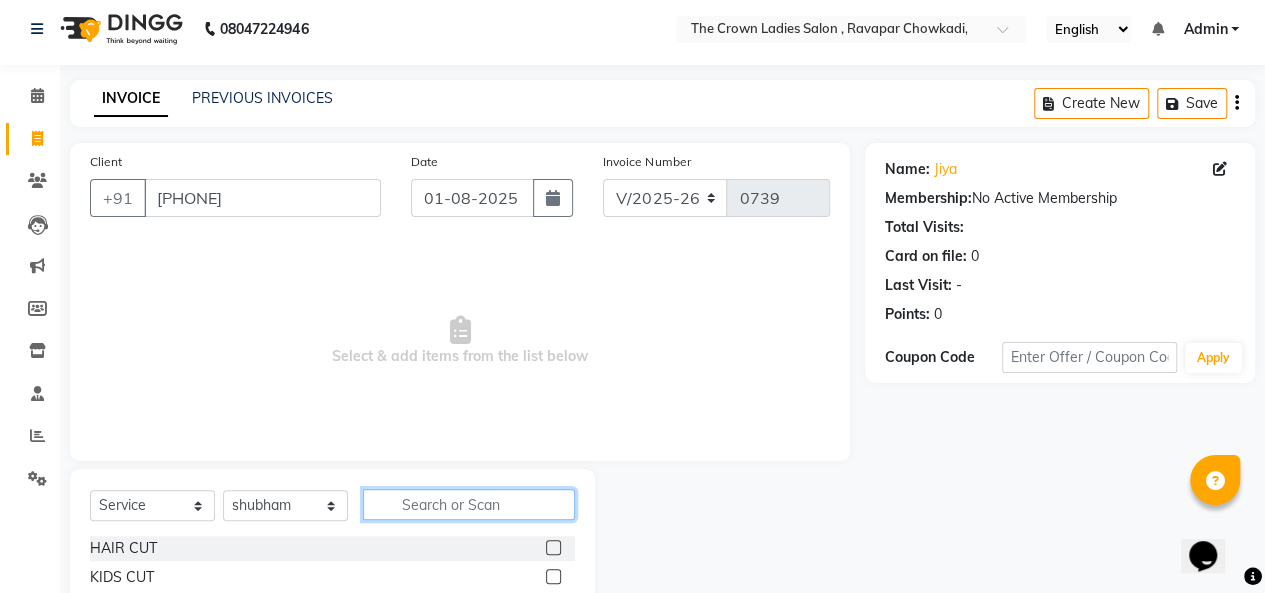 click 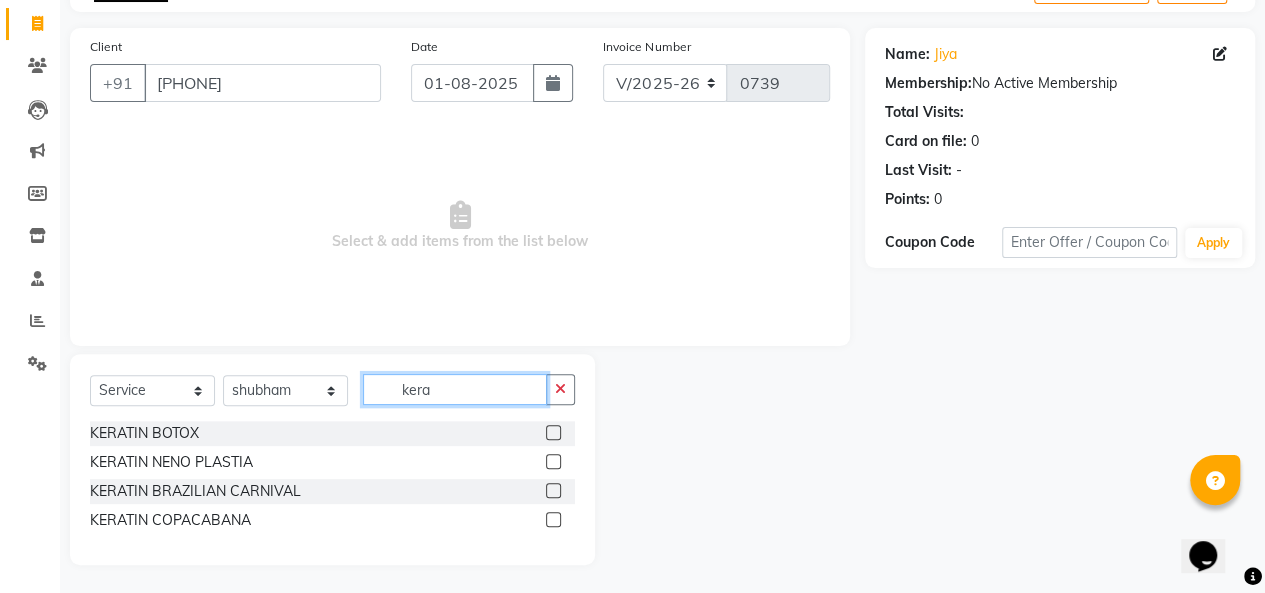 scroll, scrollTop: 123, scrollLeft: 0, axis: vertical 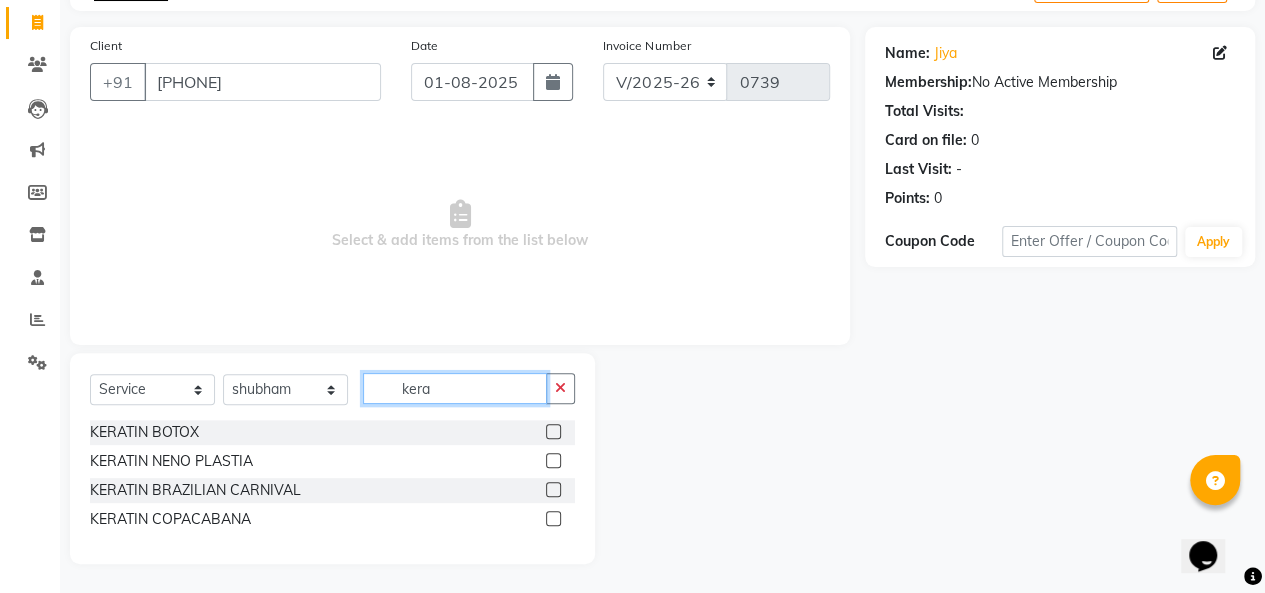 type on "kera" 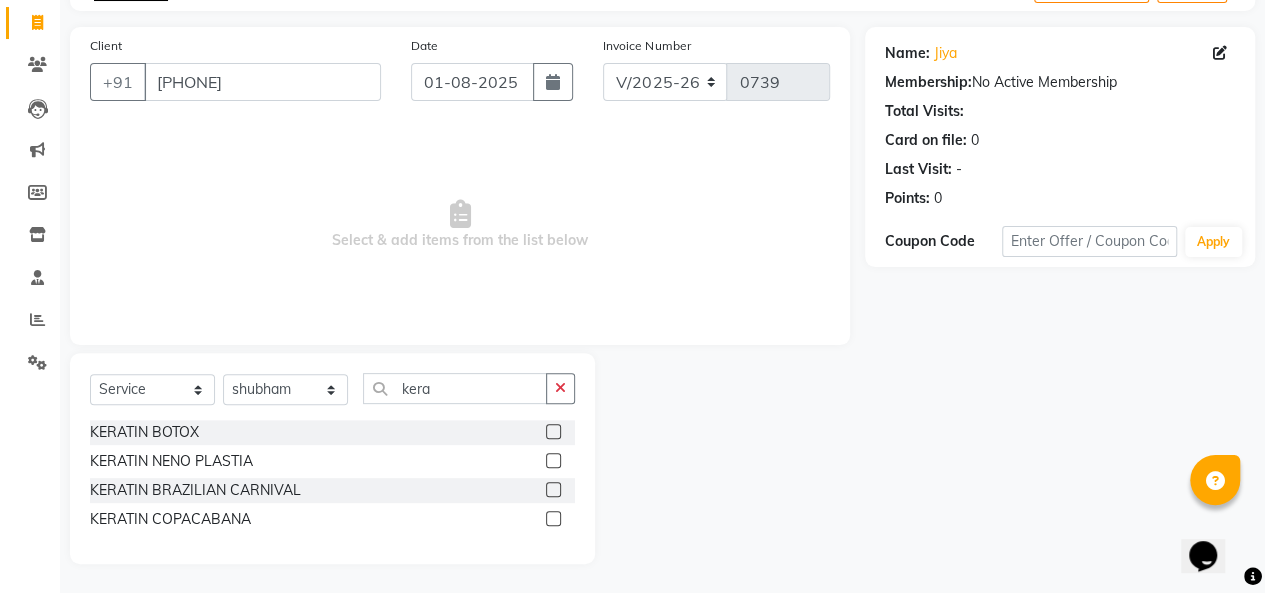 click 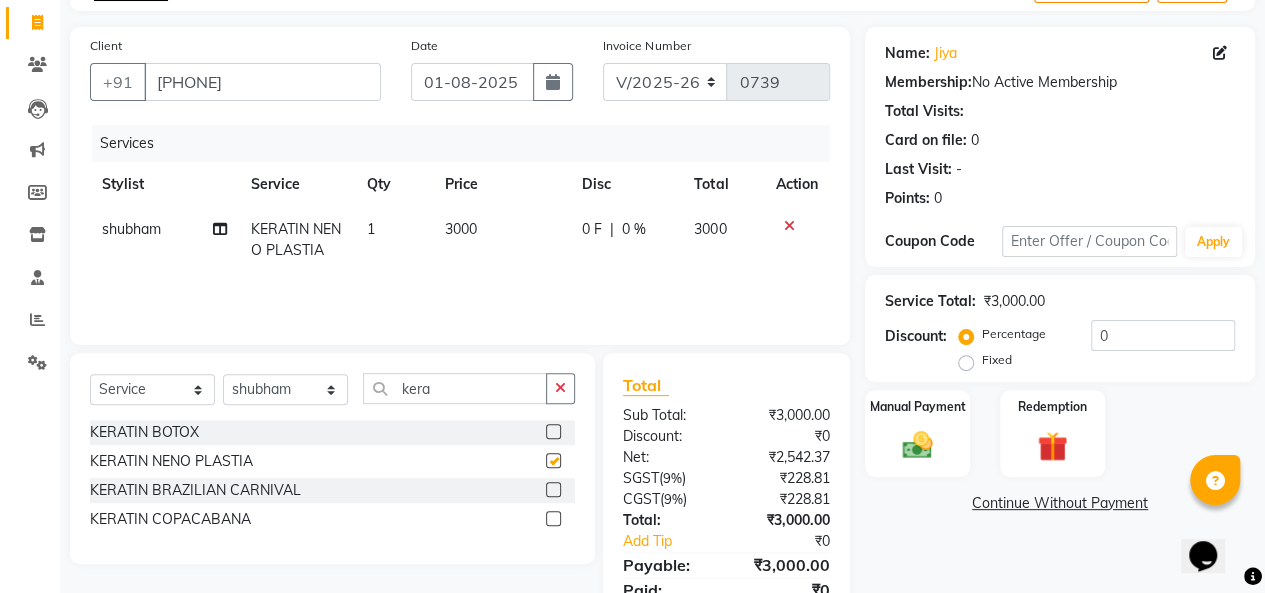 checkbox on "false" 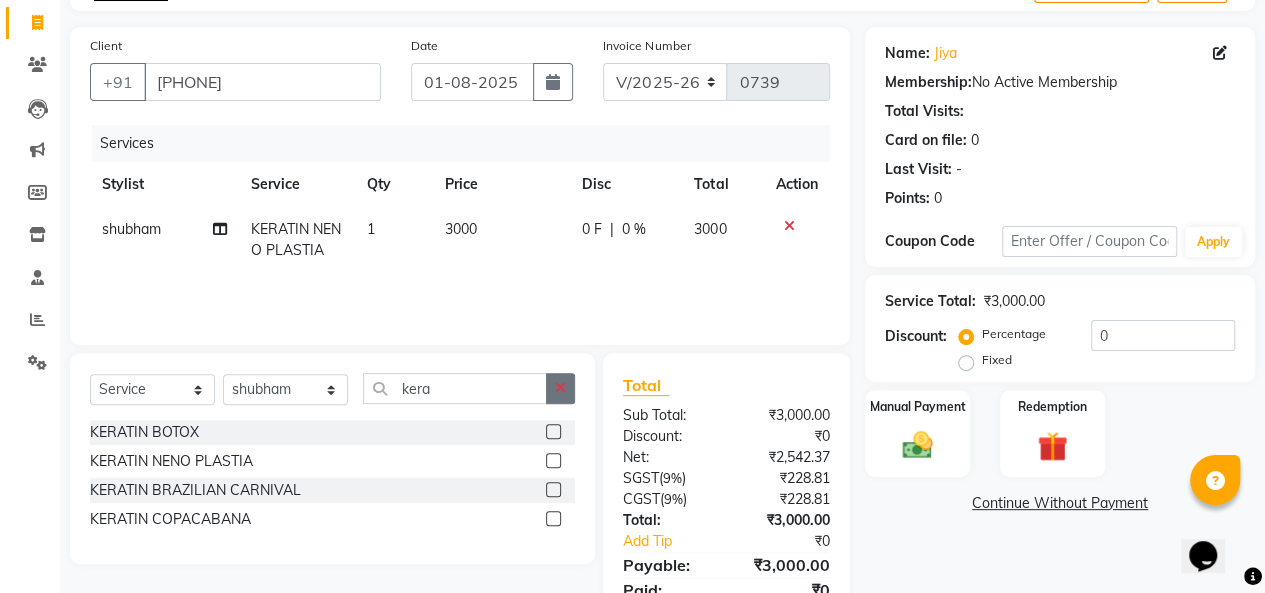 click 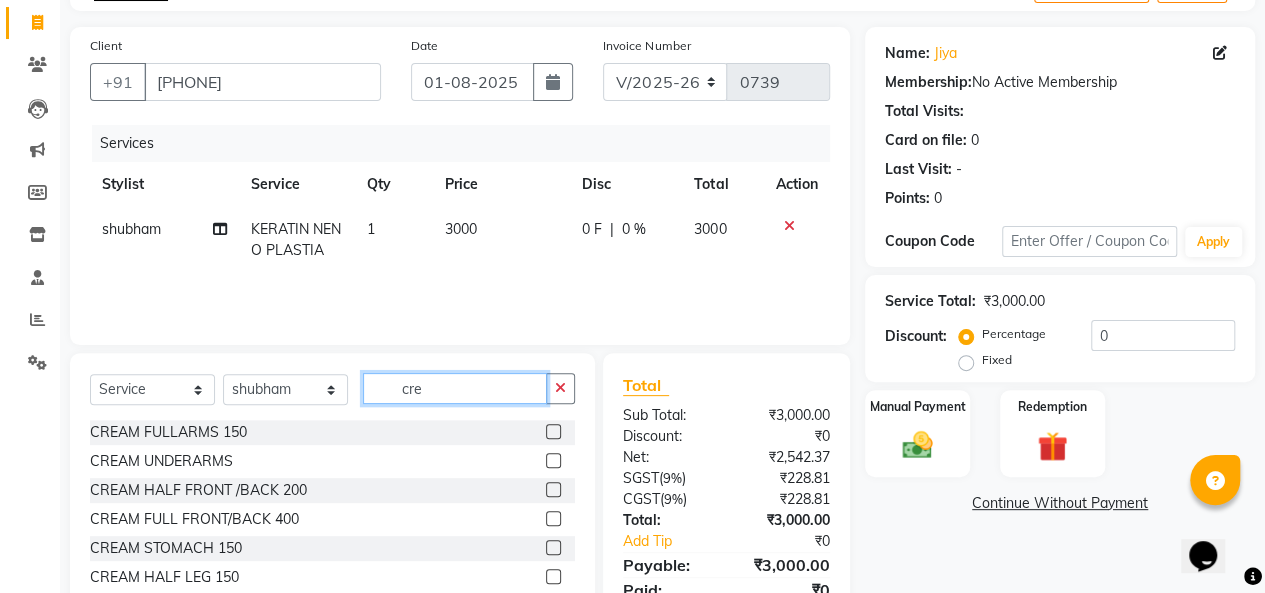 type on "cre" 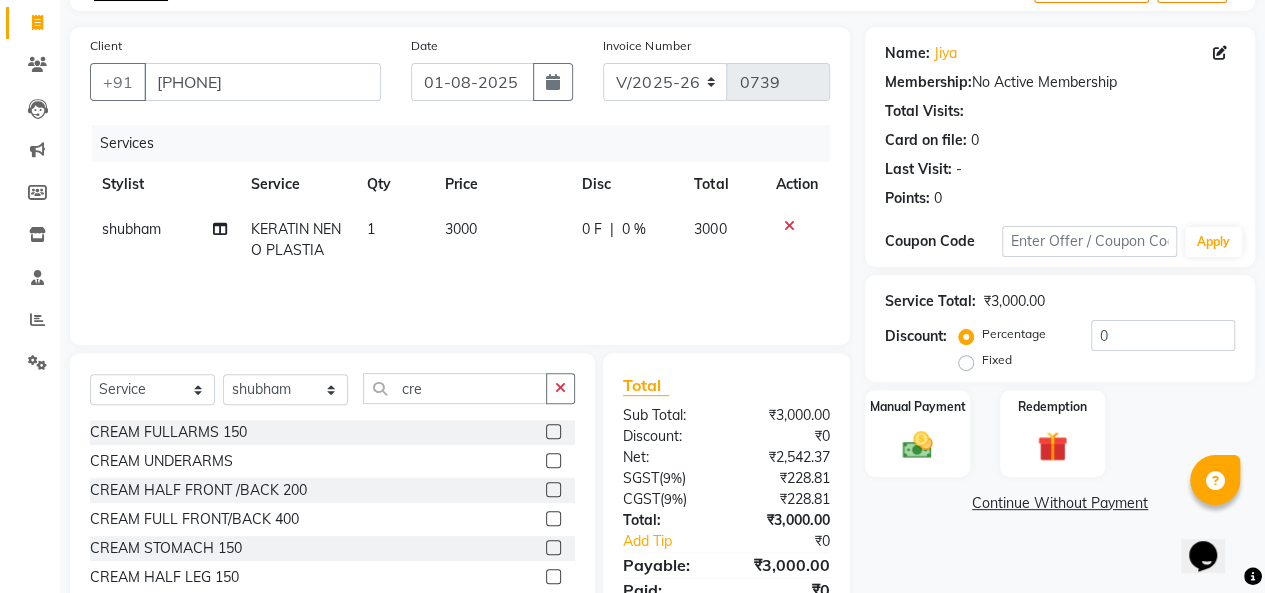 click 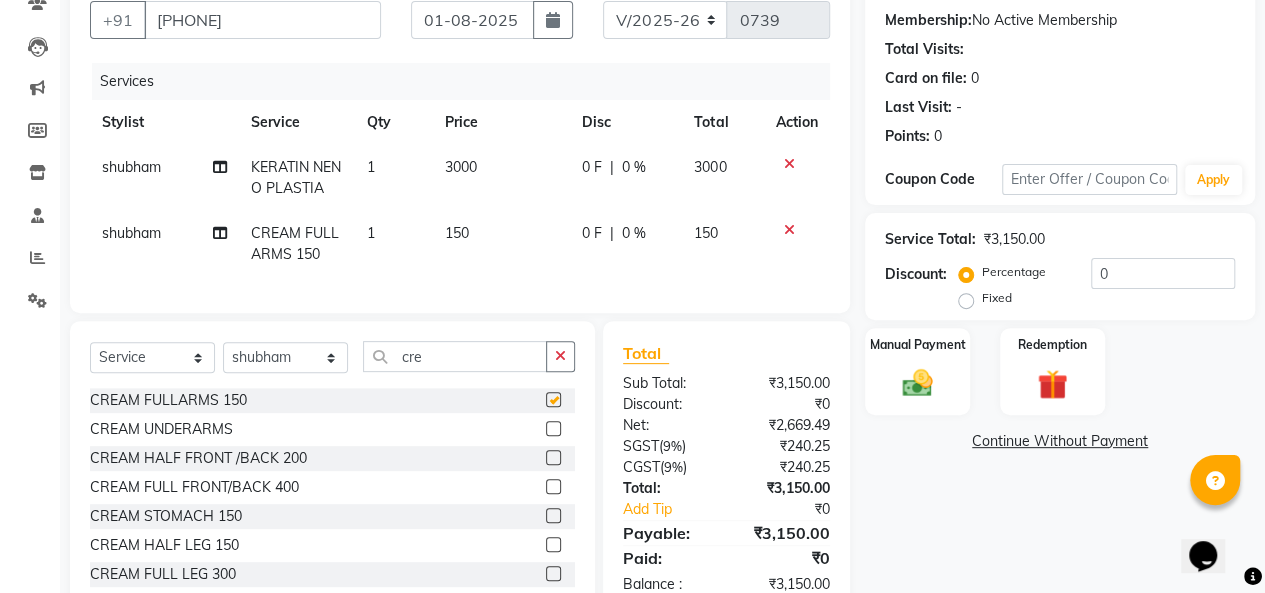 checkbox on "false" 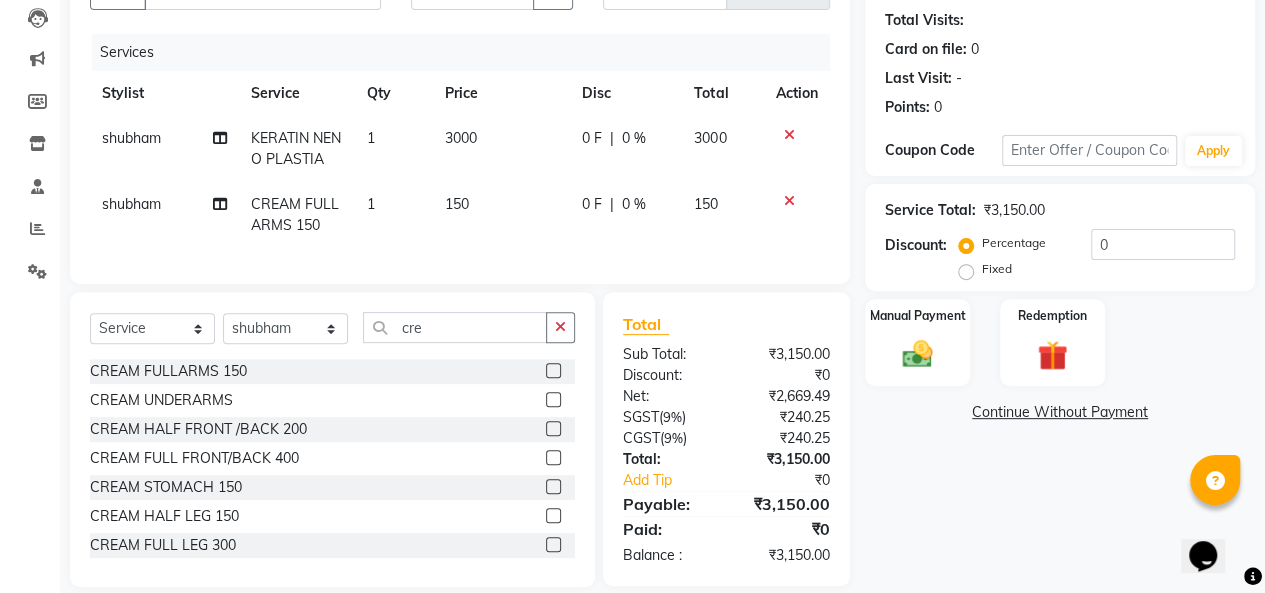 scroll, scrollTop: 252, scrollLeft: 0, axis: vertical 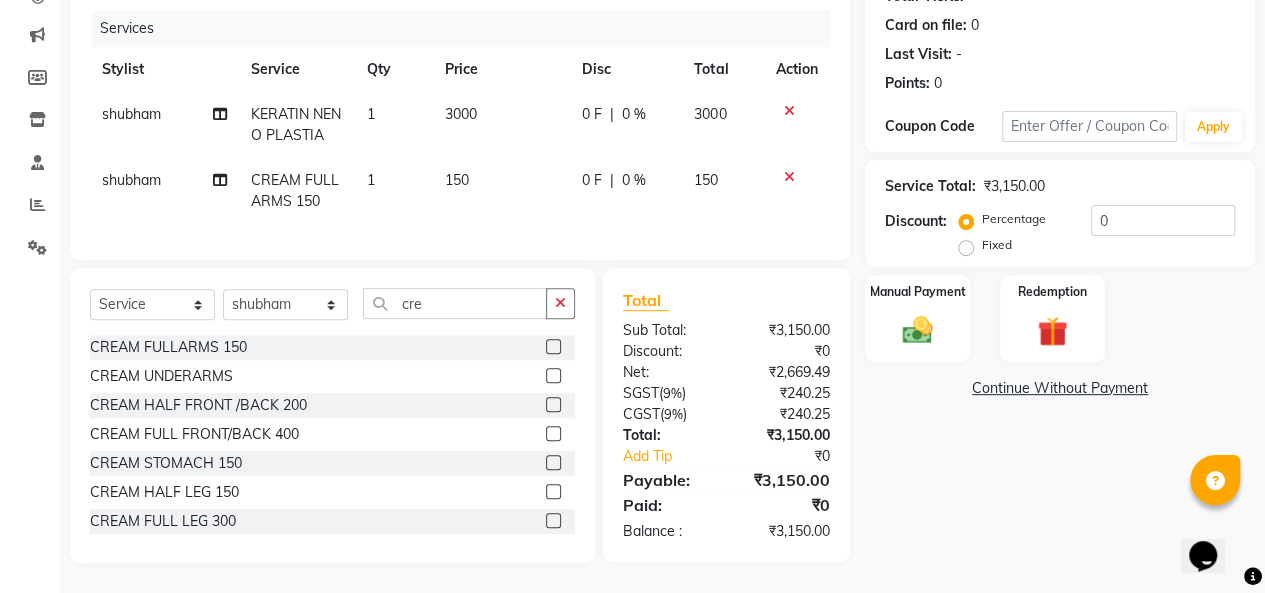 click 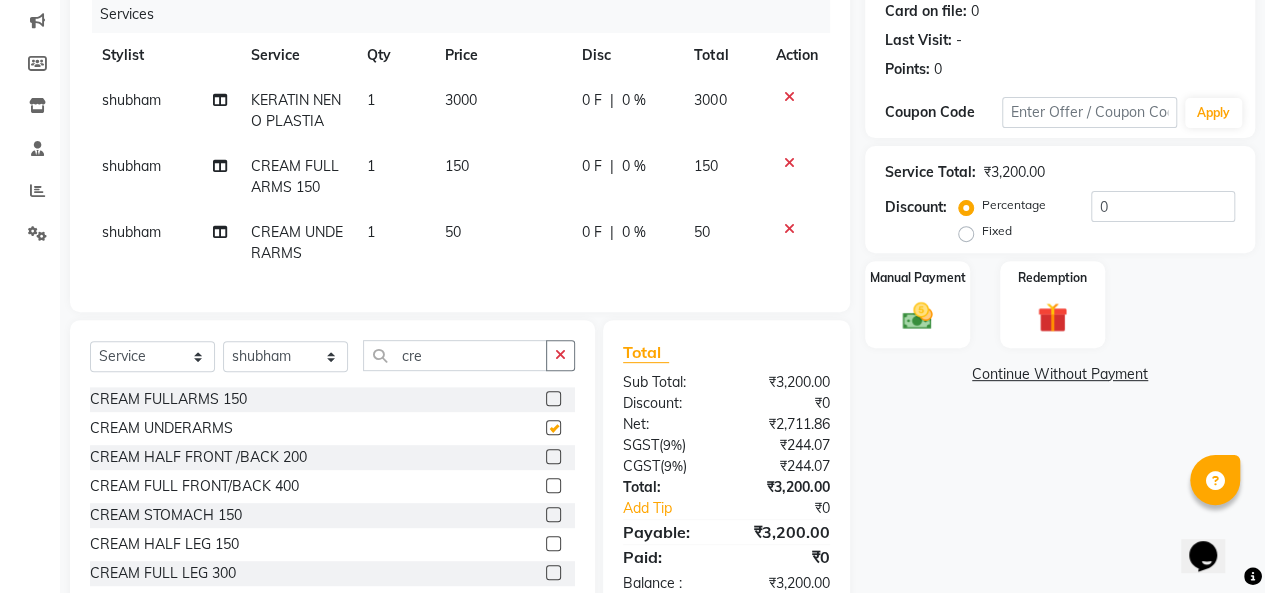checkbox on "false" 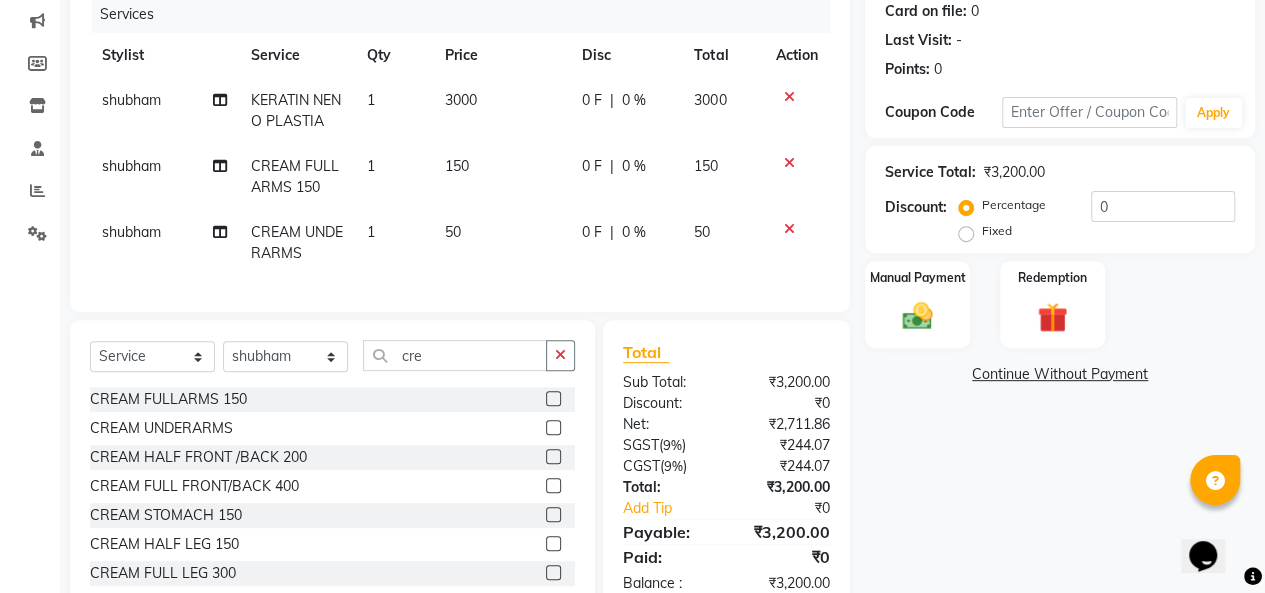 scroll, scrollTop: 60, scrollLeft: 0, axis: vertical 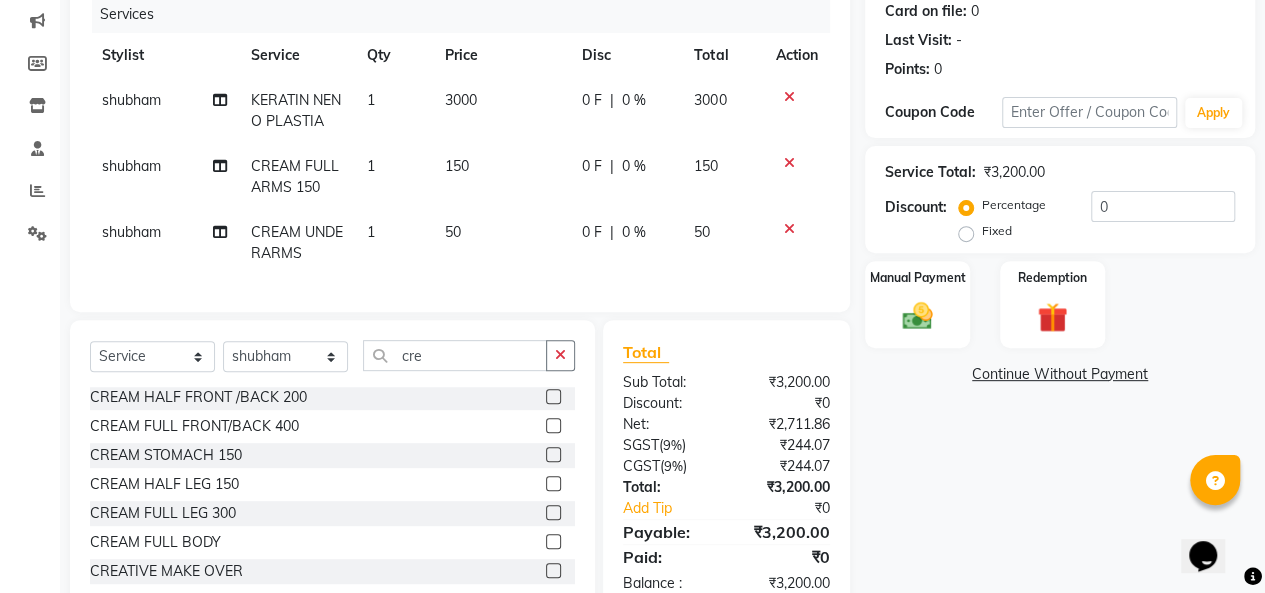 click 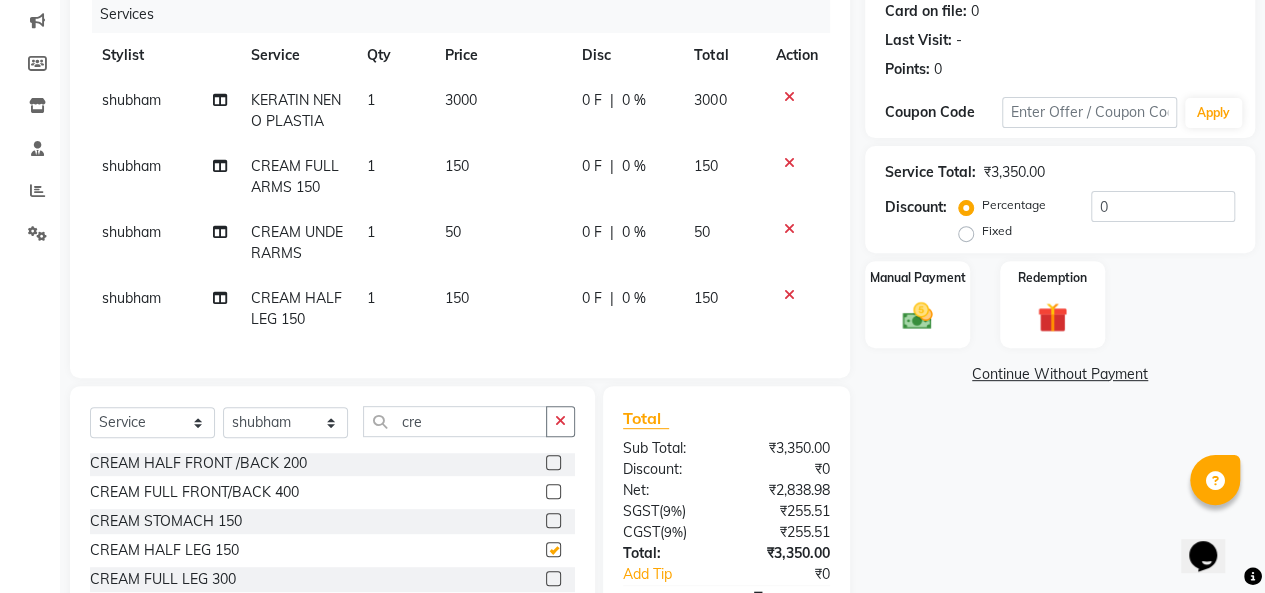 checkbox on "false" 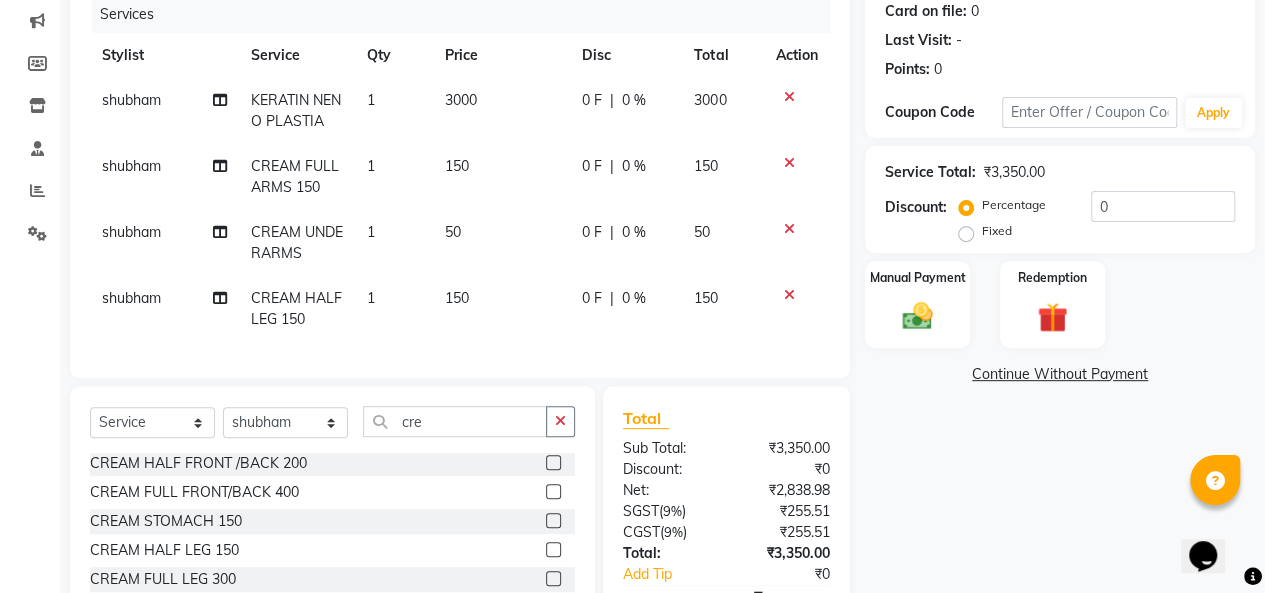 click 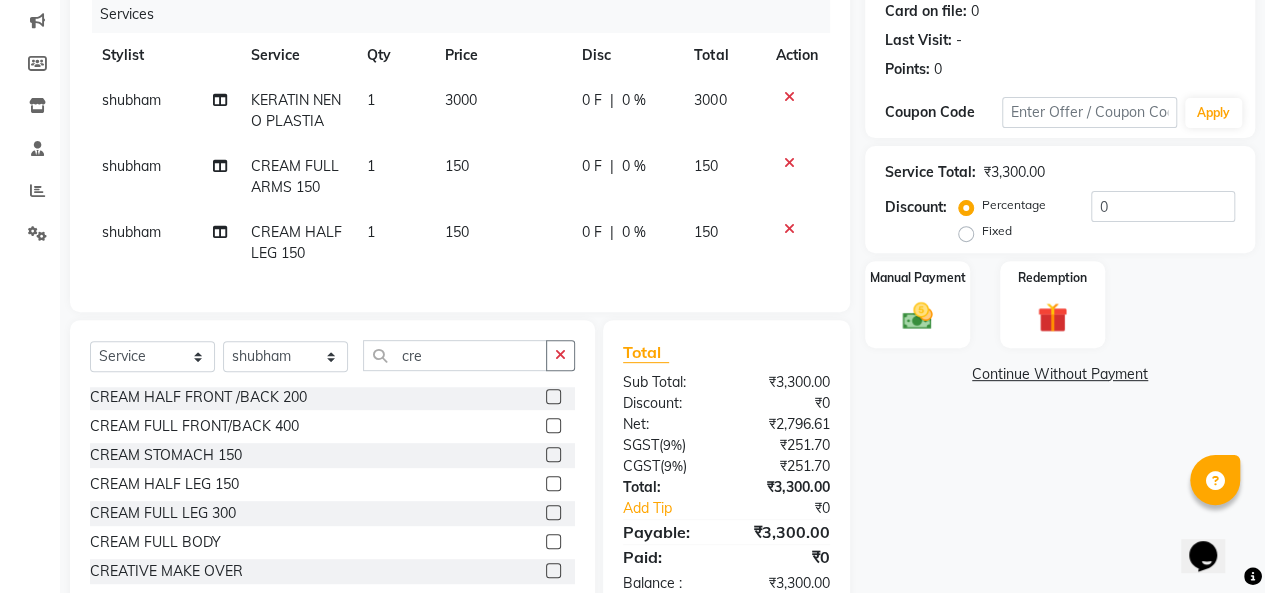 click on "3000" 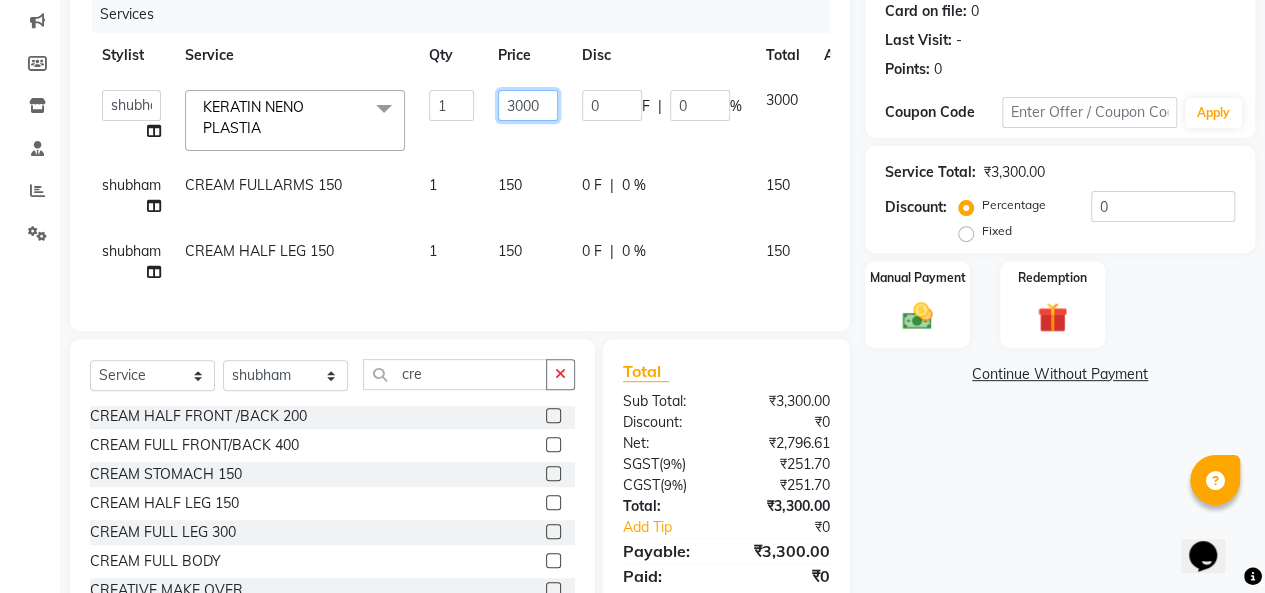 click on "3000" 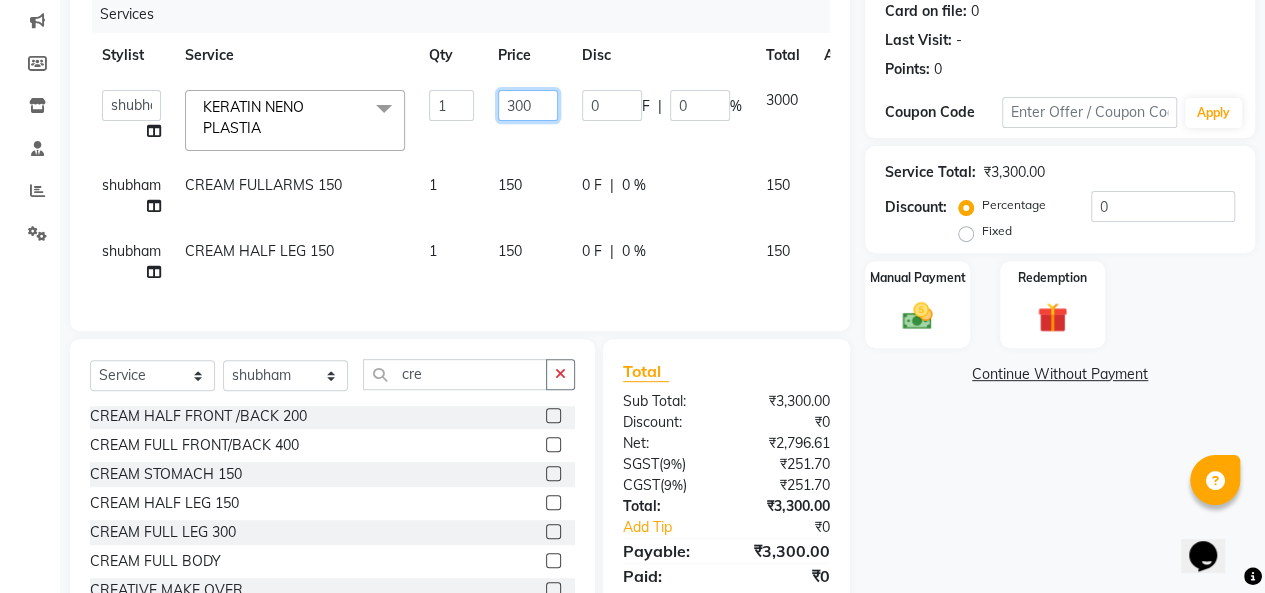 type on "3500" 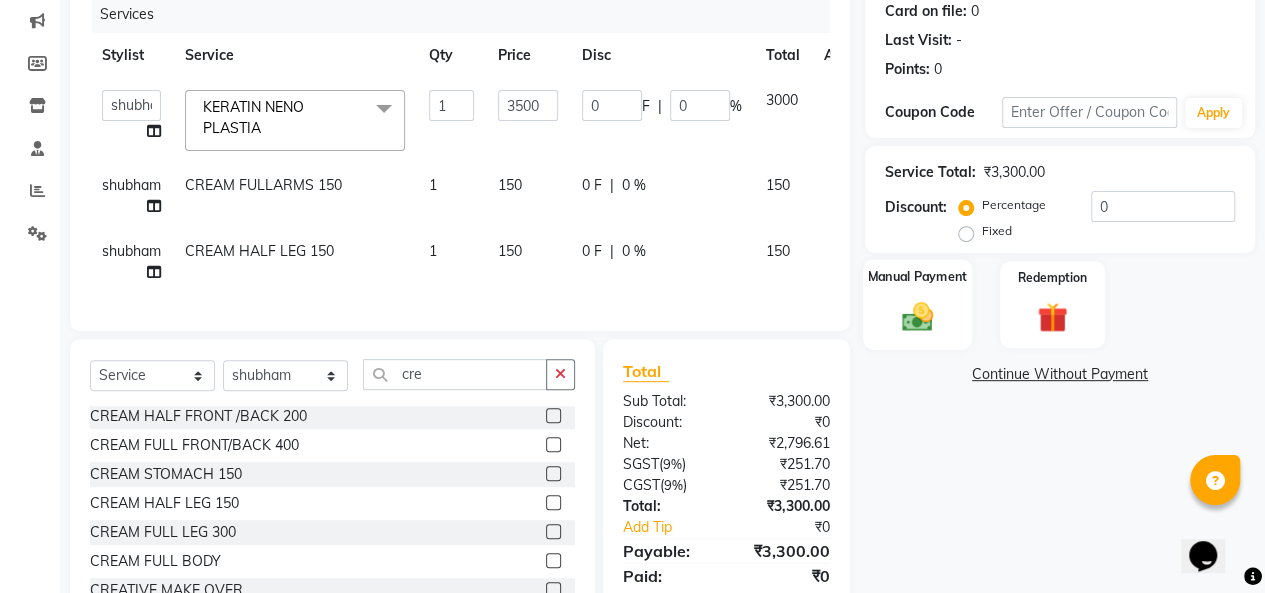 click 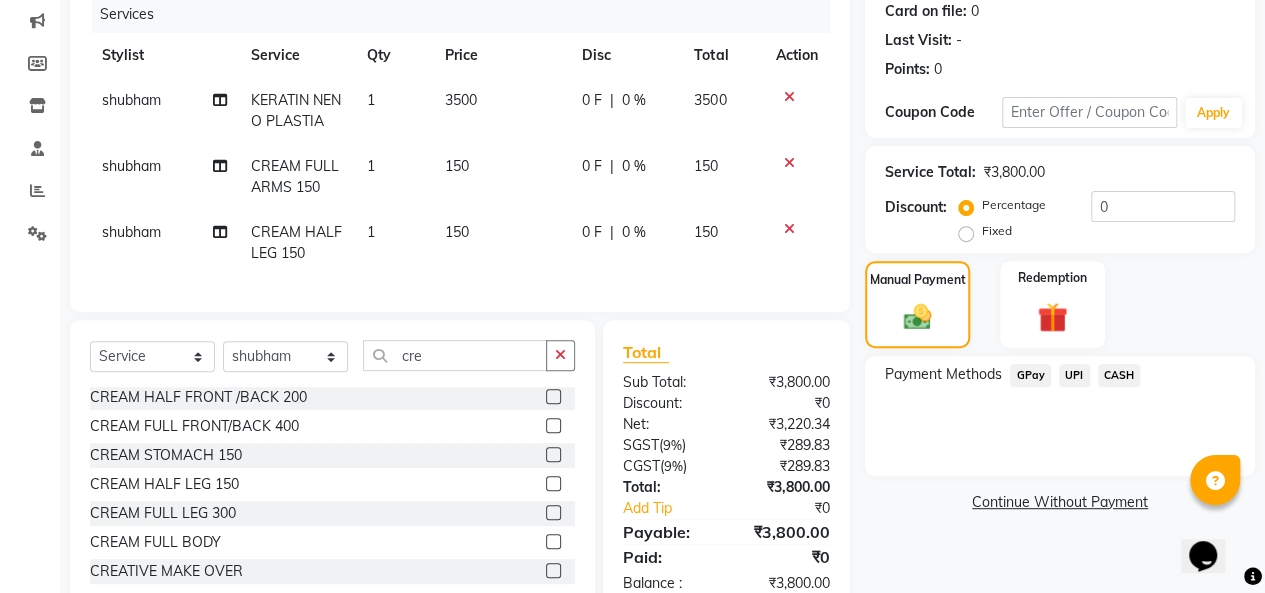 click on "CASH" 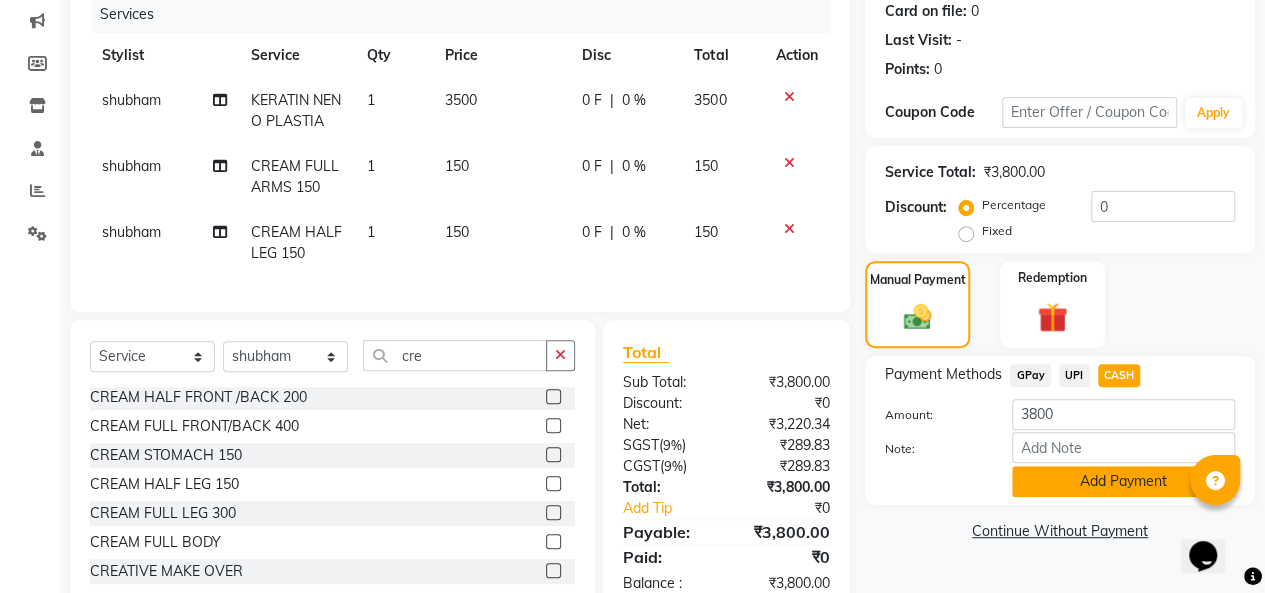 click on "Add Payment" 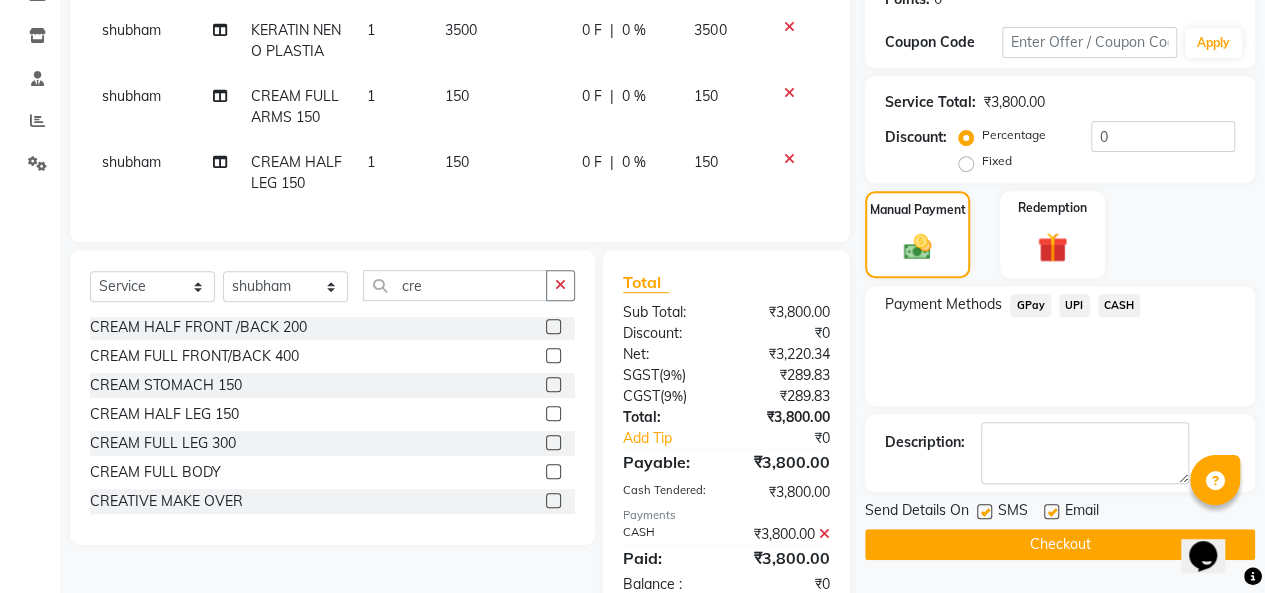 scroll, scrollTop: 387, scrollLeft: 0, axis: vertical 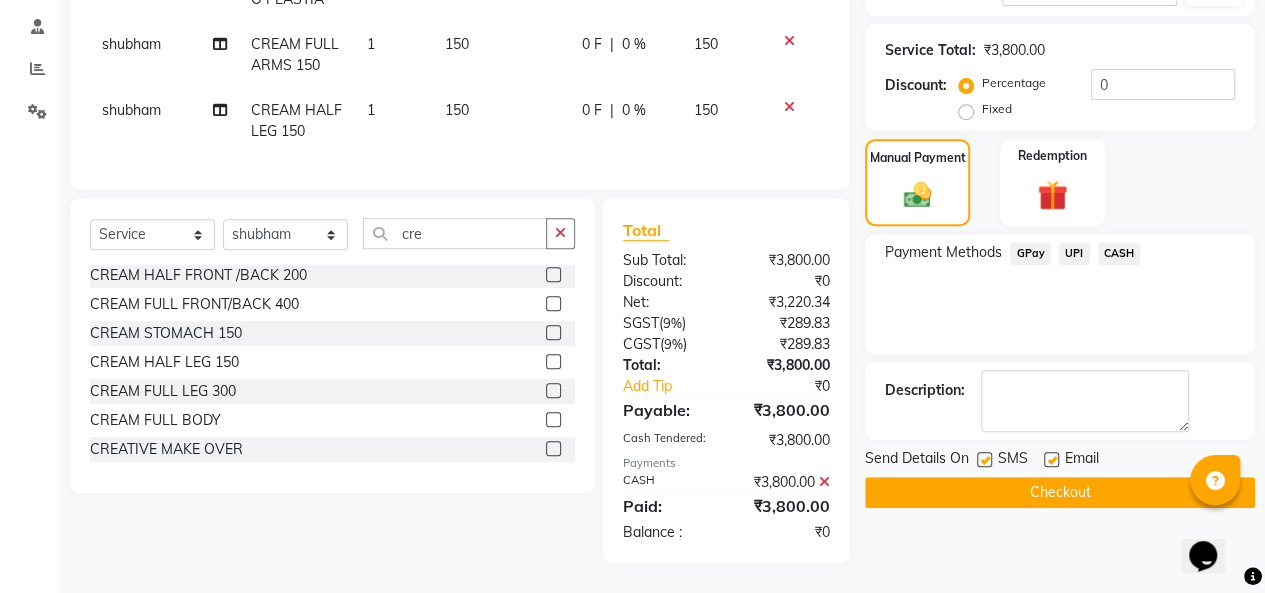 click 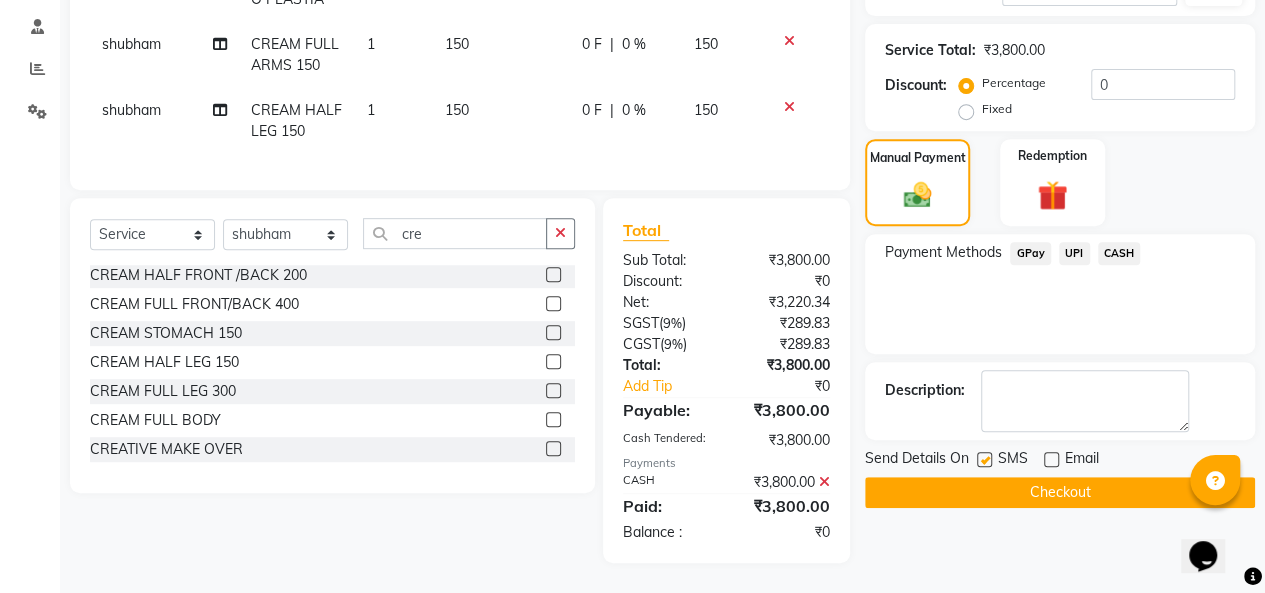 click 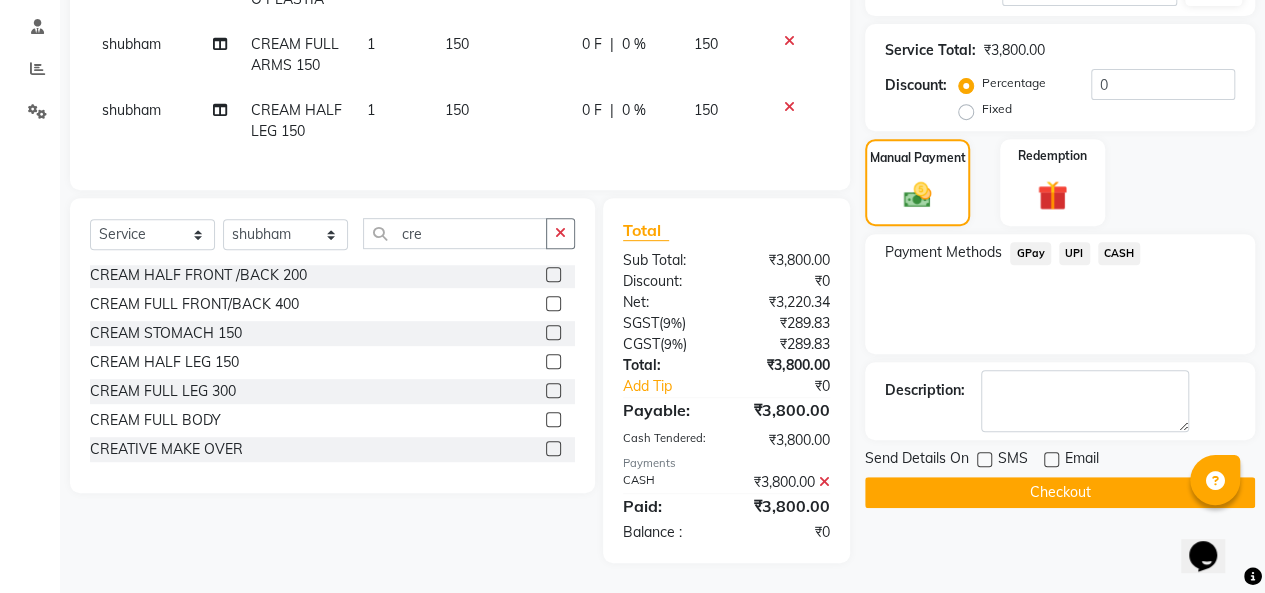 click on "Checkout" 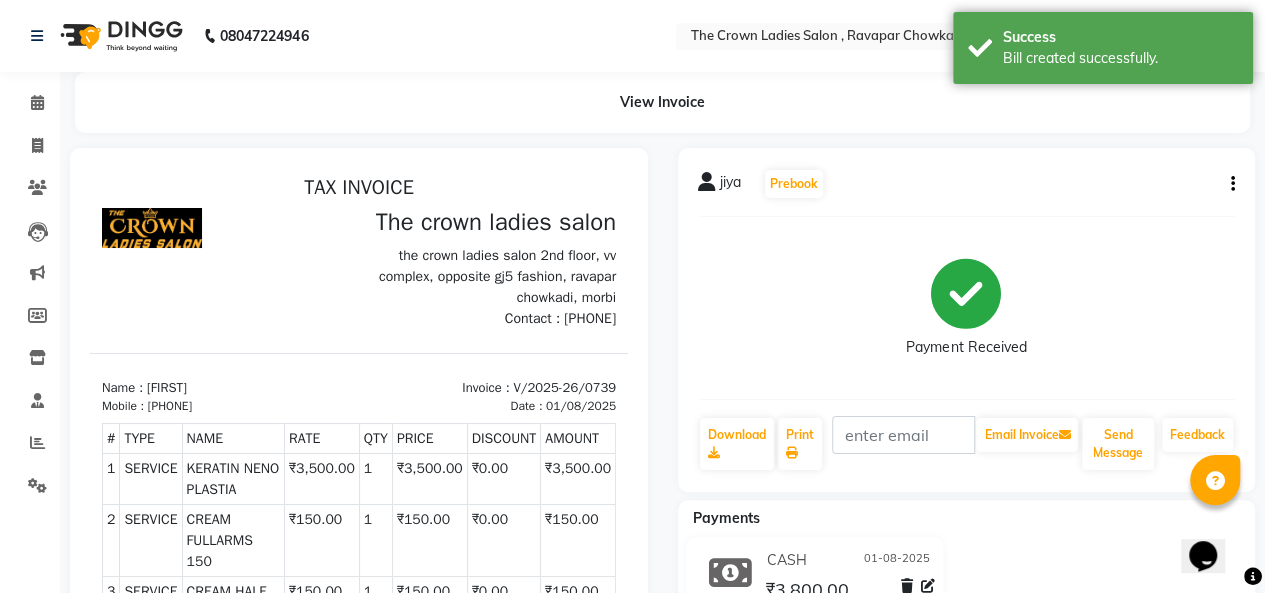 scroll, scrollTop: 0, scrollLeft: 0, axis: both 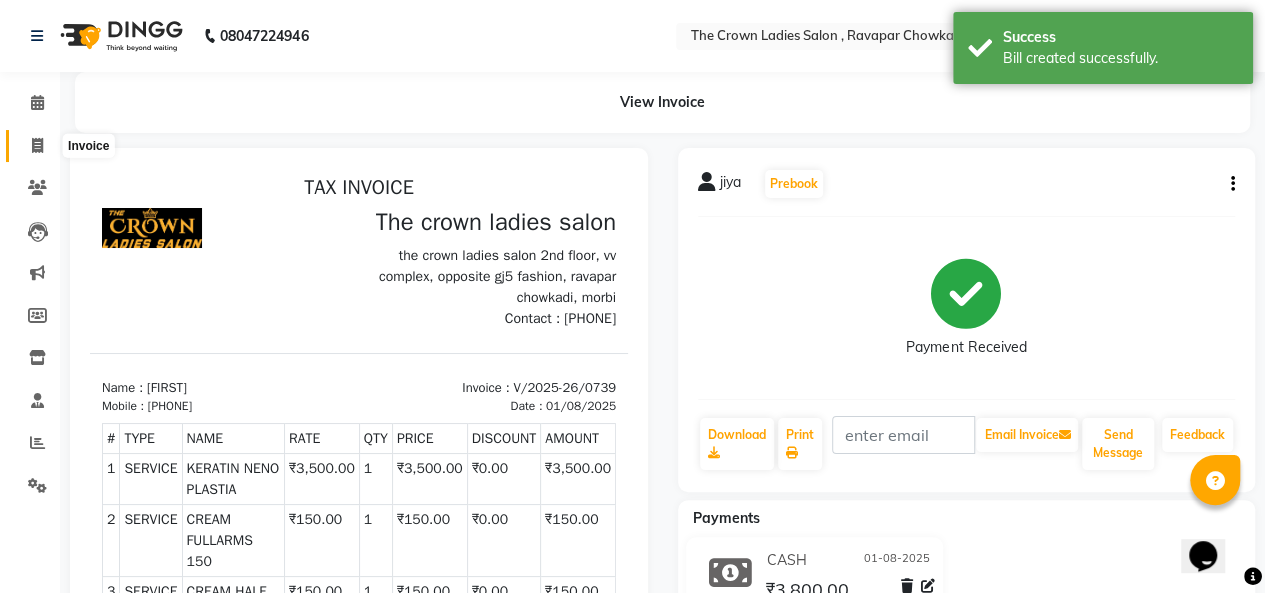 click 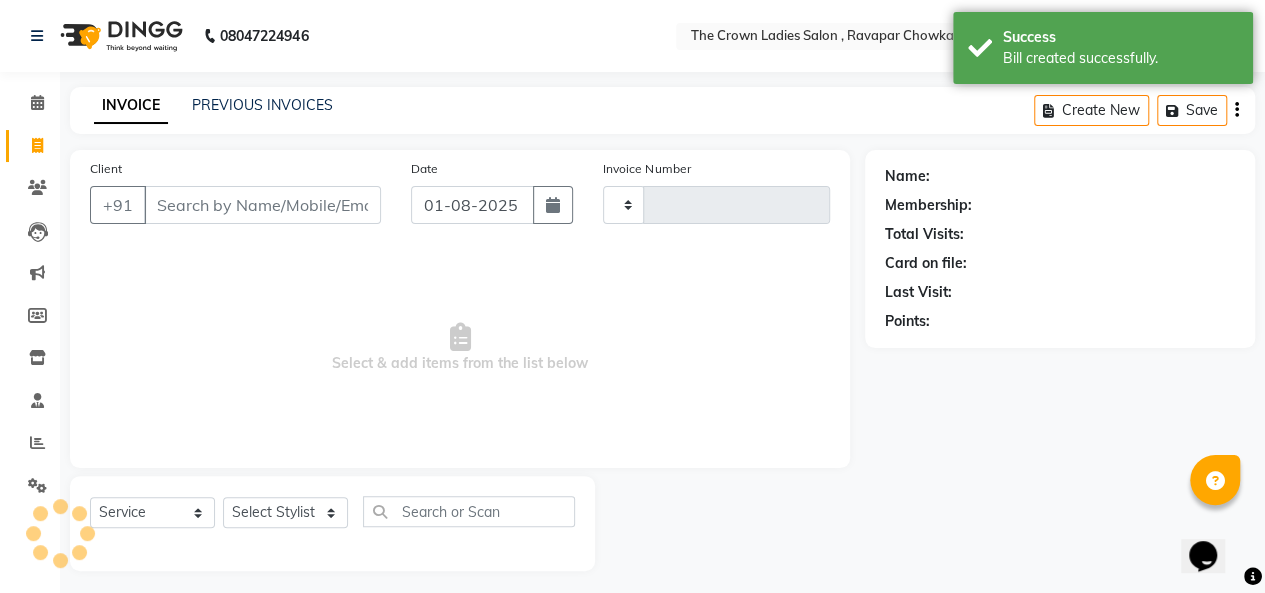 scroll, scrollTop: 7, scrollLeft: 0, axis: vertical 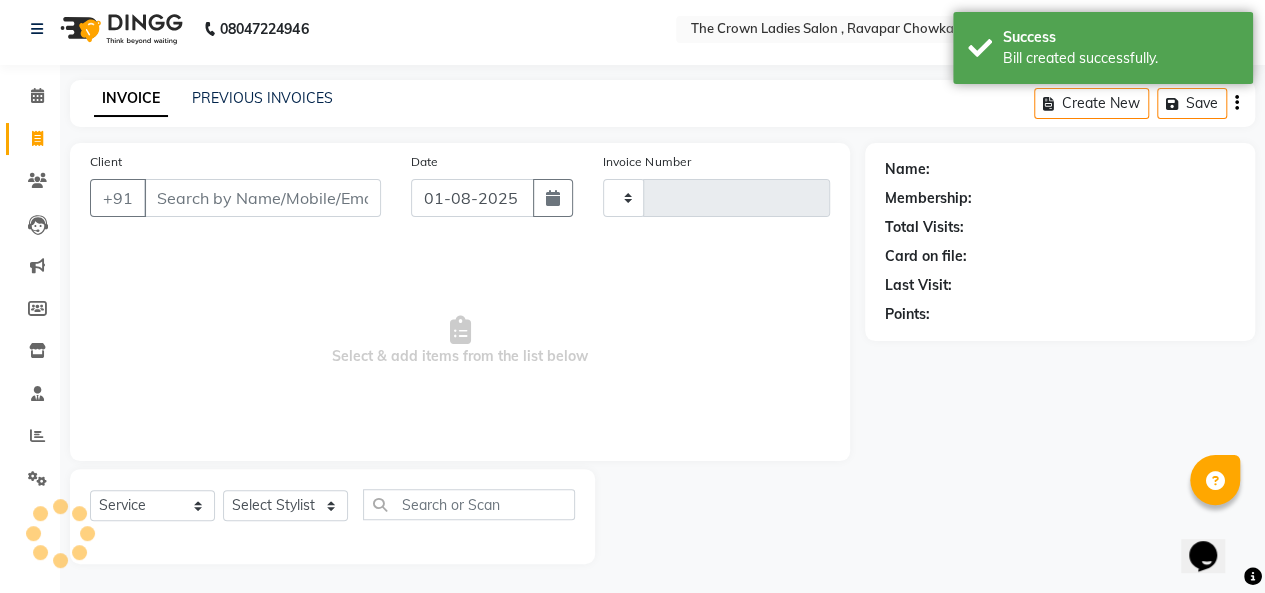 type on "0740" 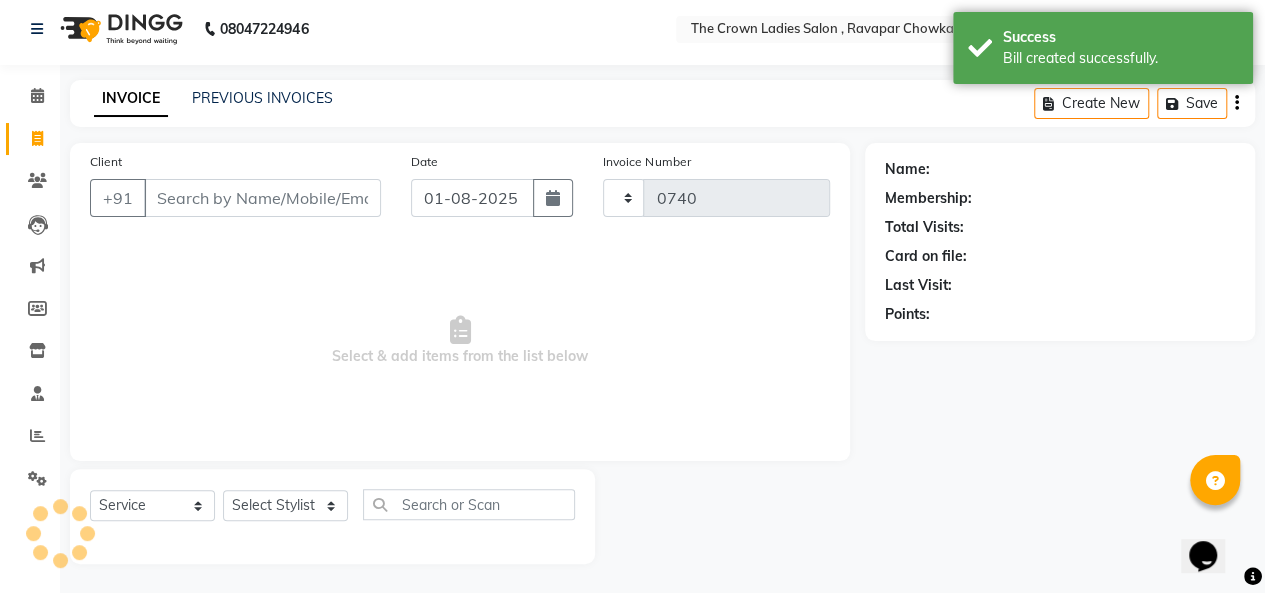 select on "7627" 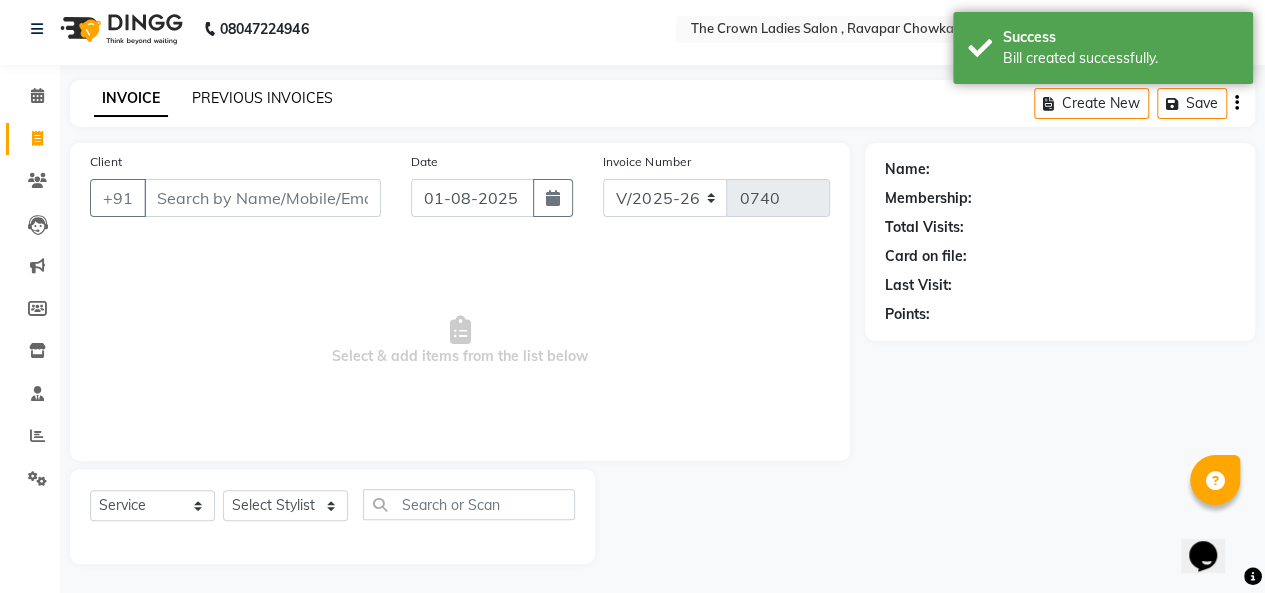 click on "PREVIOUS INVOICES" 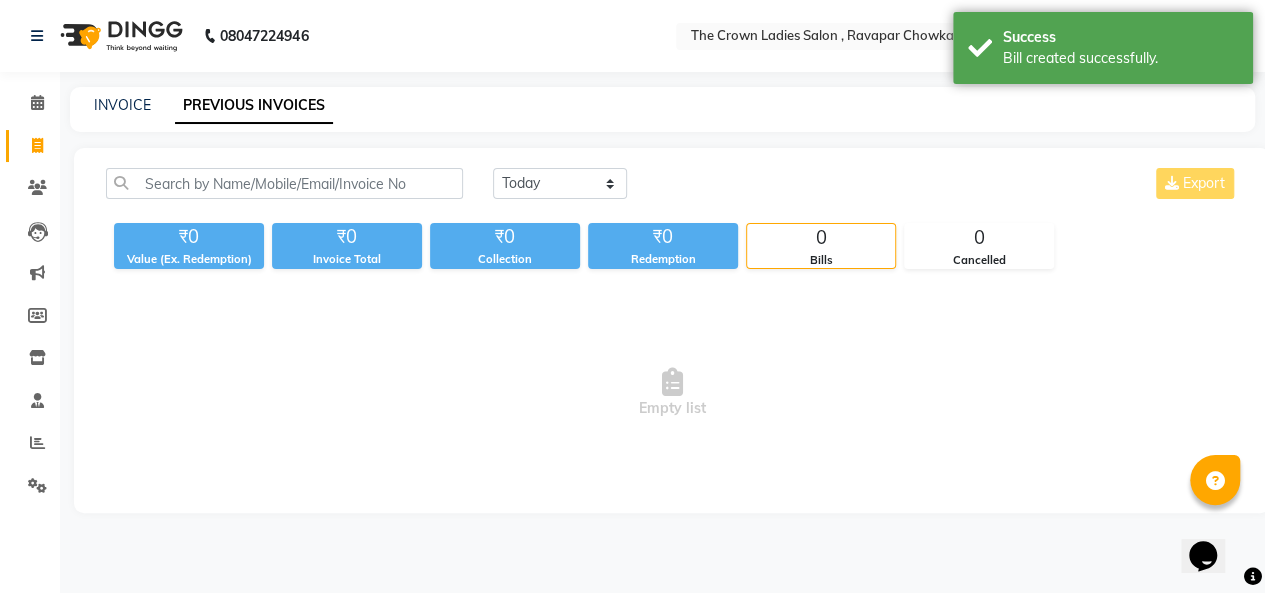 scroll, scrollTop: 0, scrollLeft: 0, axis: both 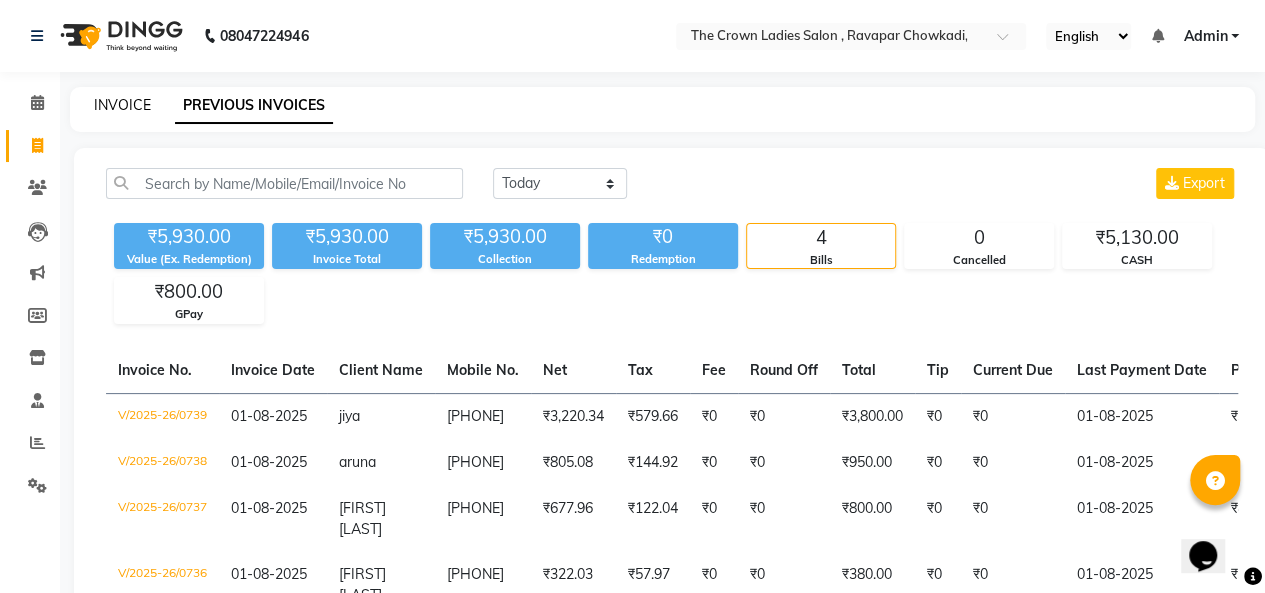 click on "INVOICE" 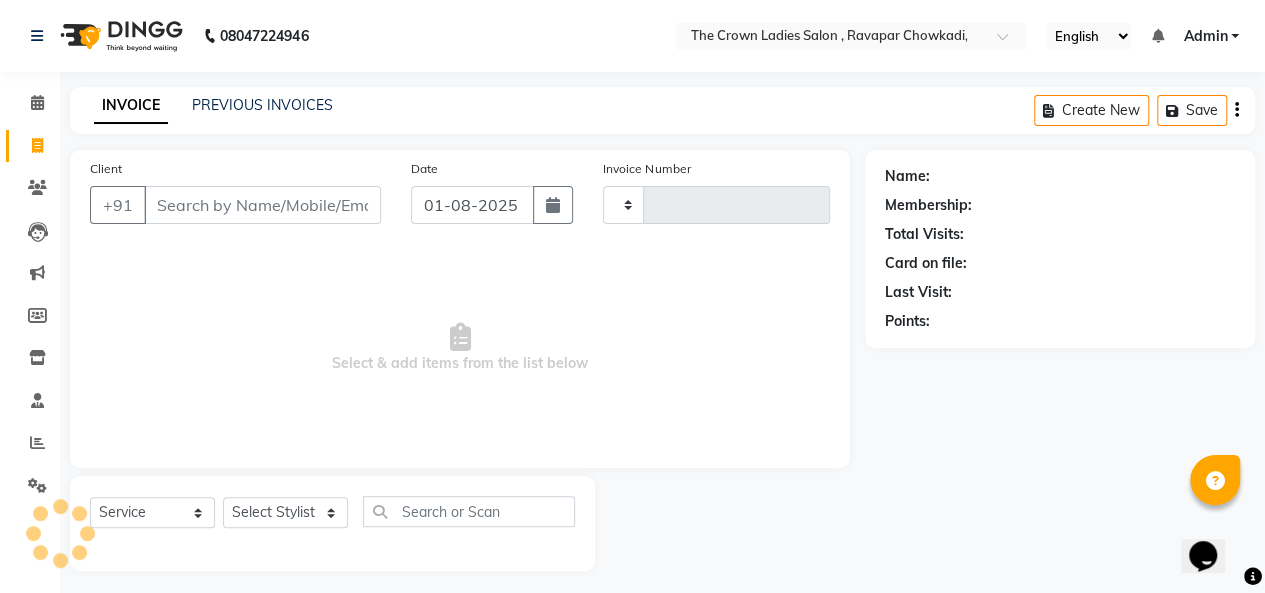scroll, scrollTop: 7, scrollLeft: 0, axis: vertical 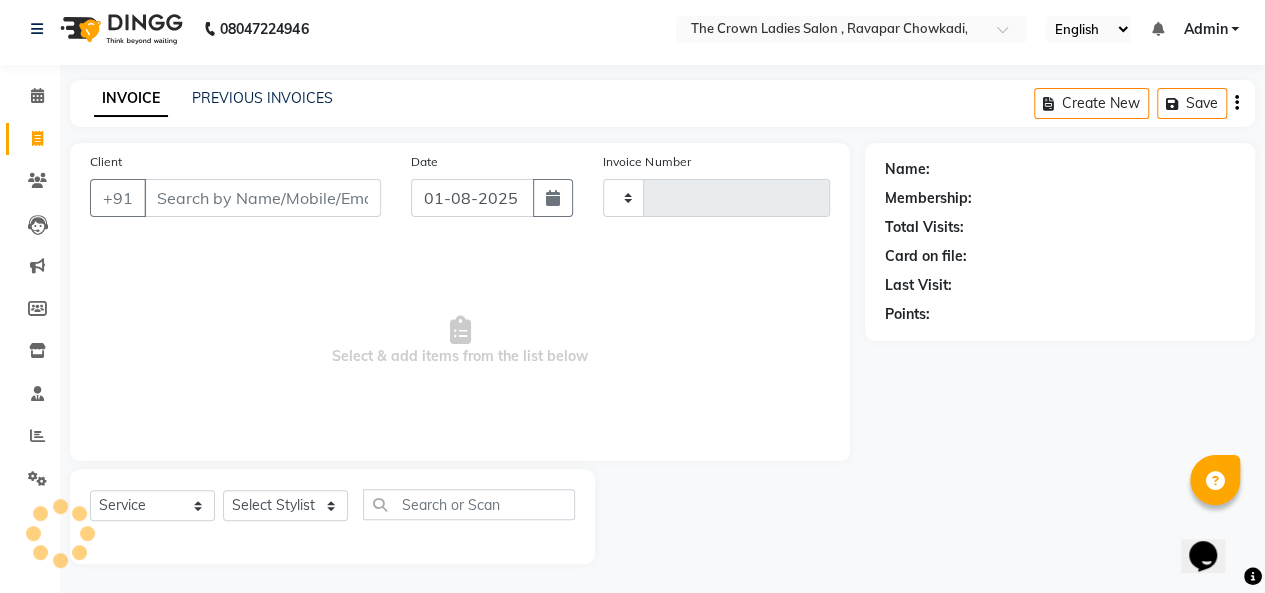type on "0740" 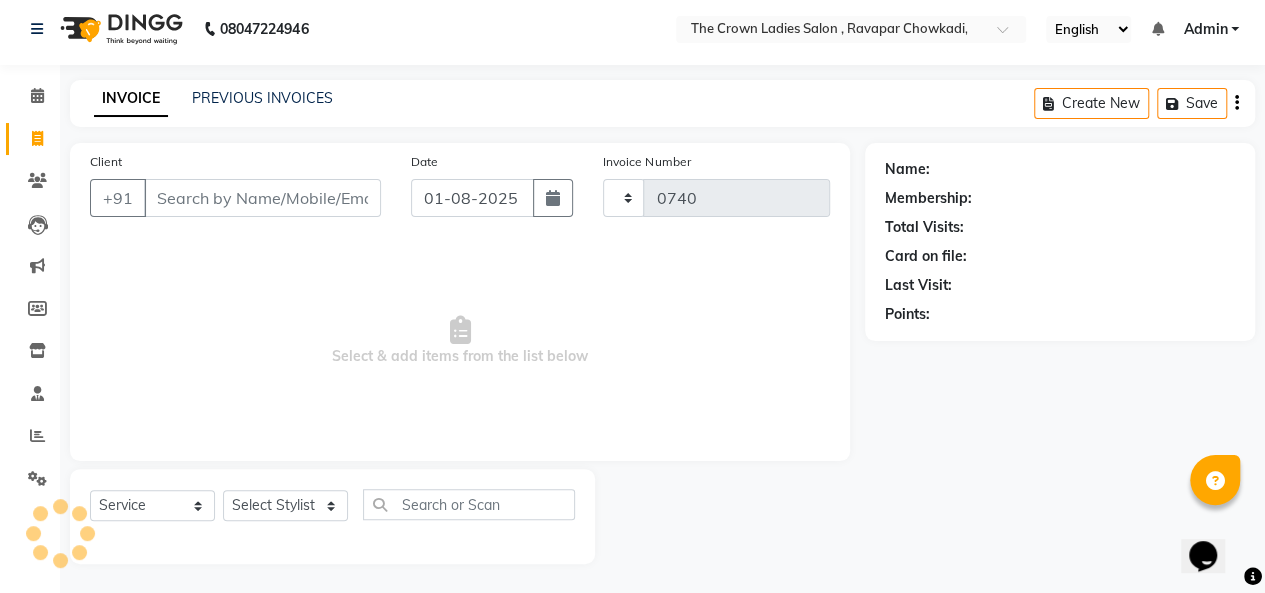select on "7627" 